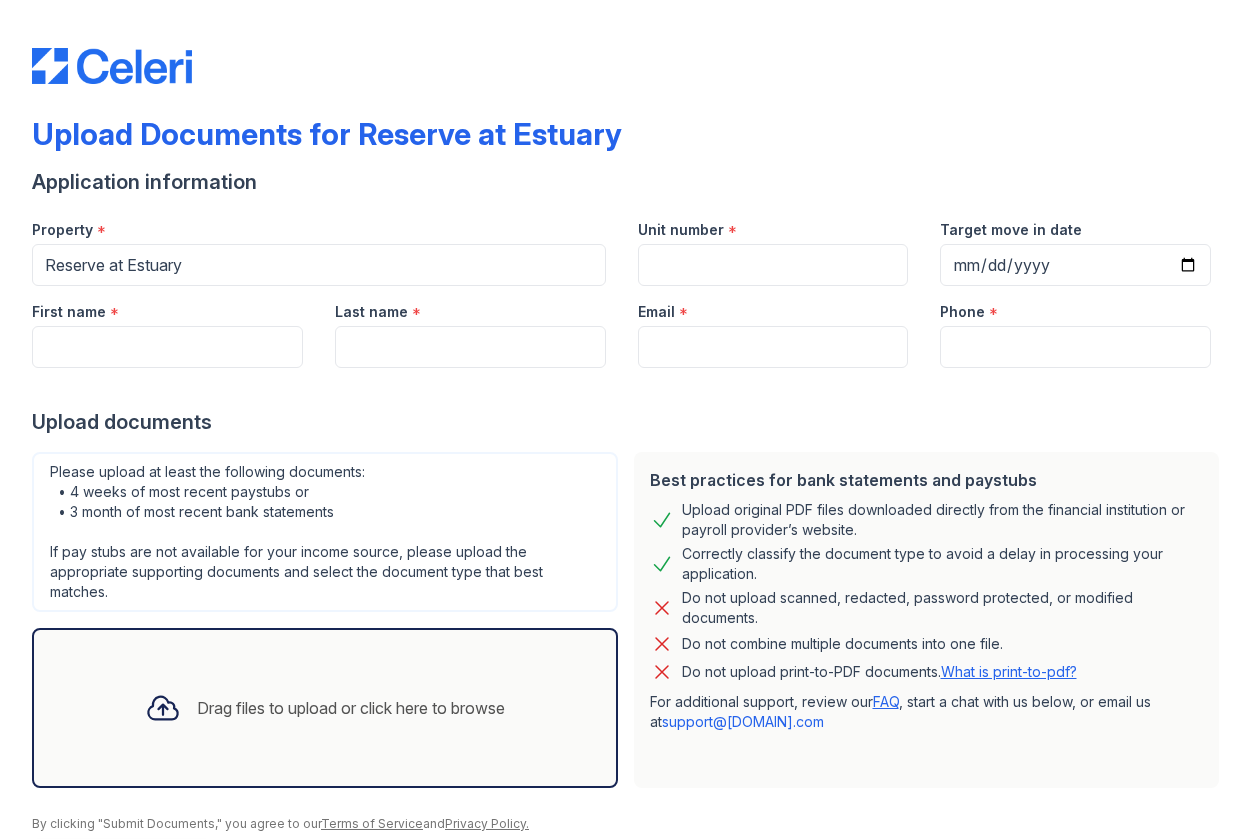 scroll, scrollTop: 0, scrollLeft: 0, axis: both 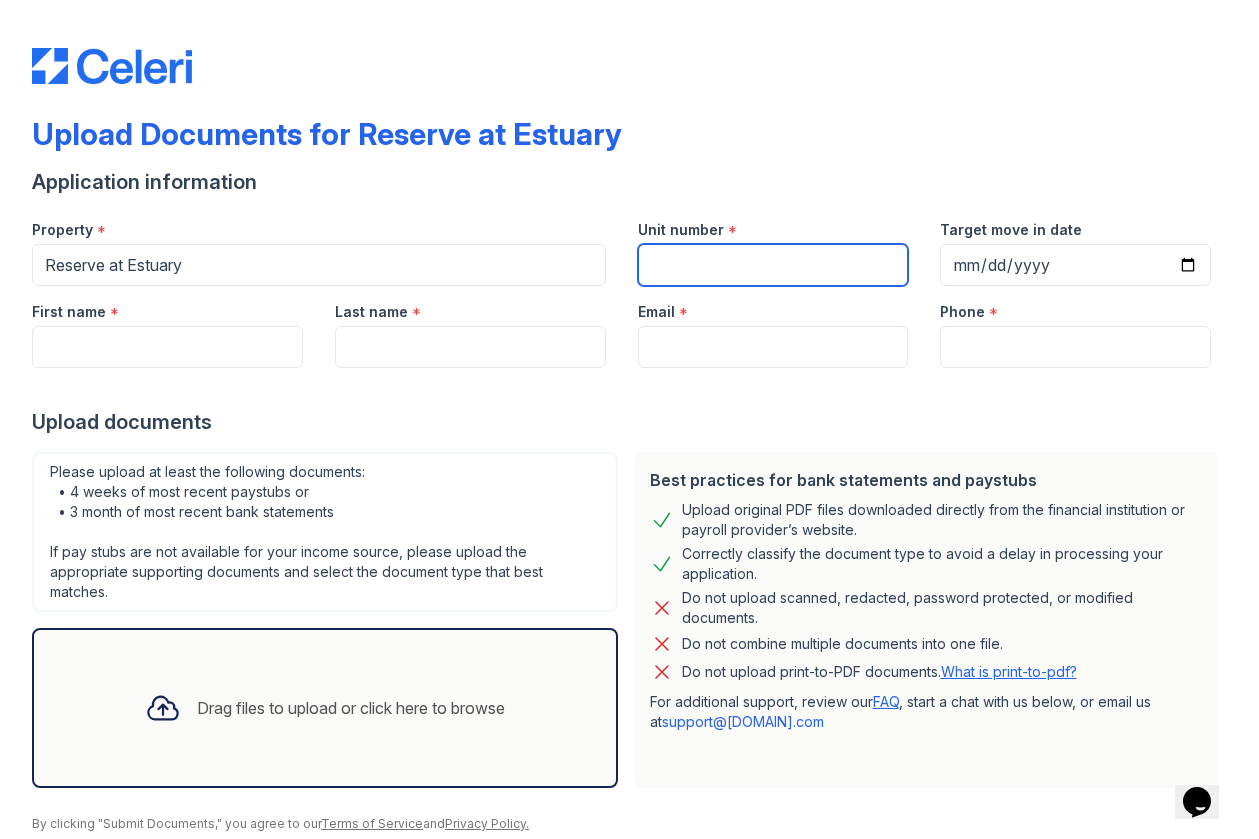 click on "Unit number" at bounding box center (773, 265) 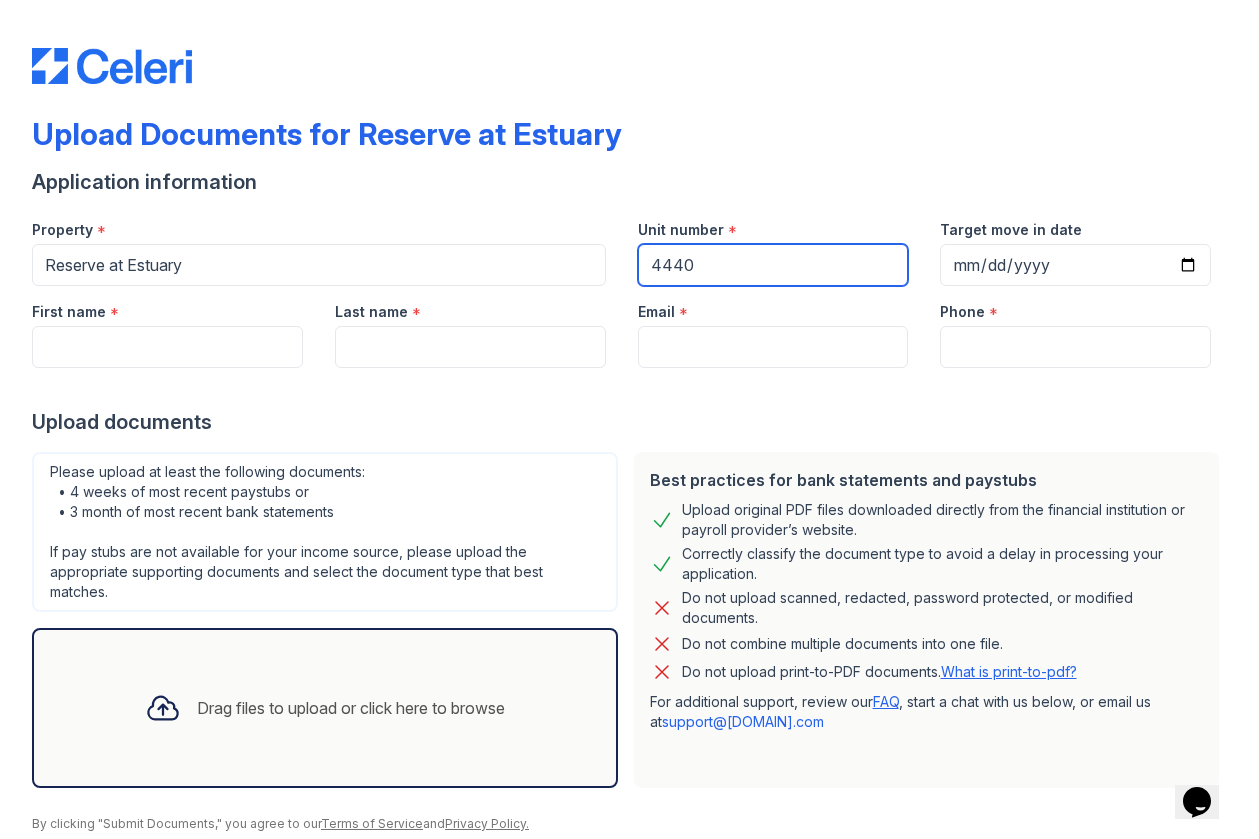 type on "4440" 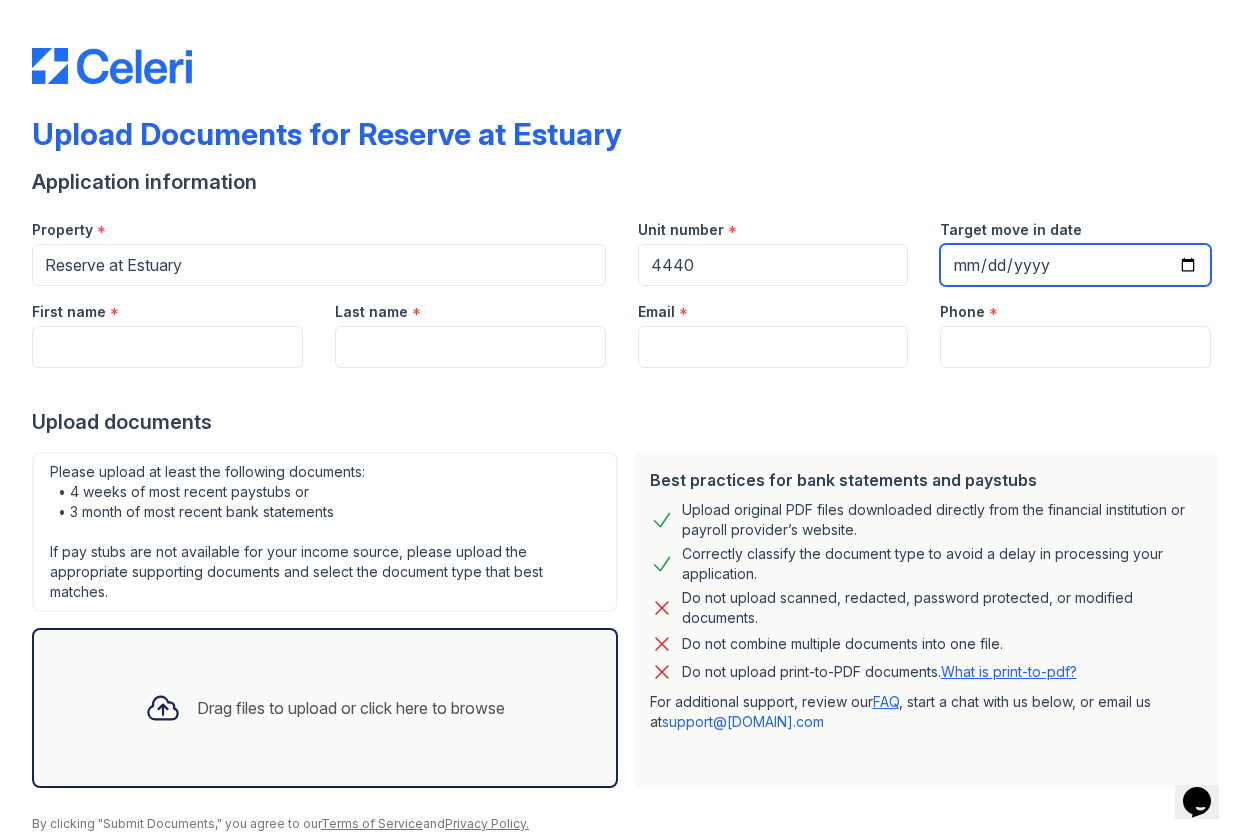 click on "Target move in date" at bounding box center (1075, 265) 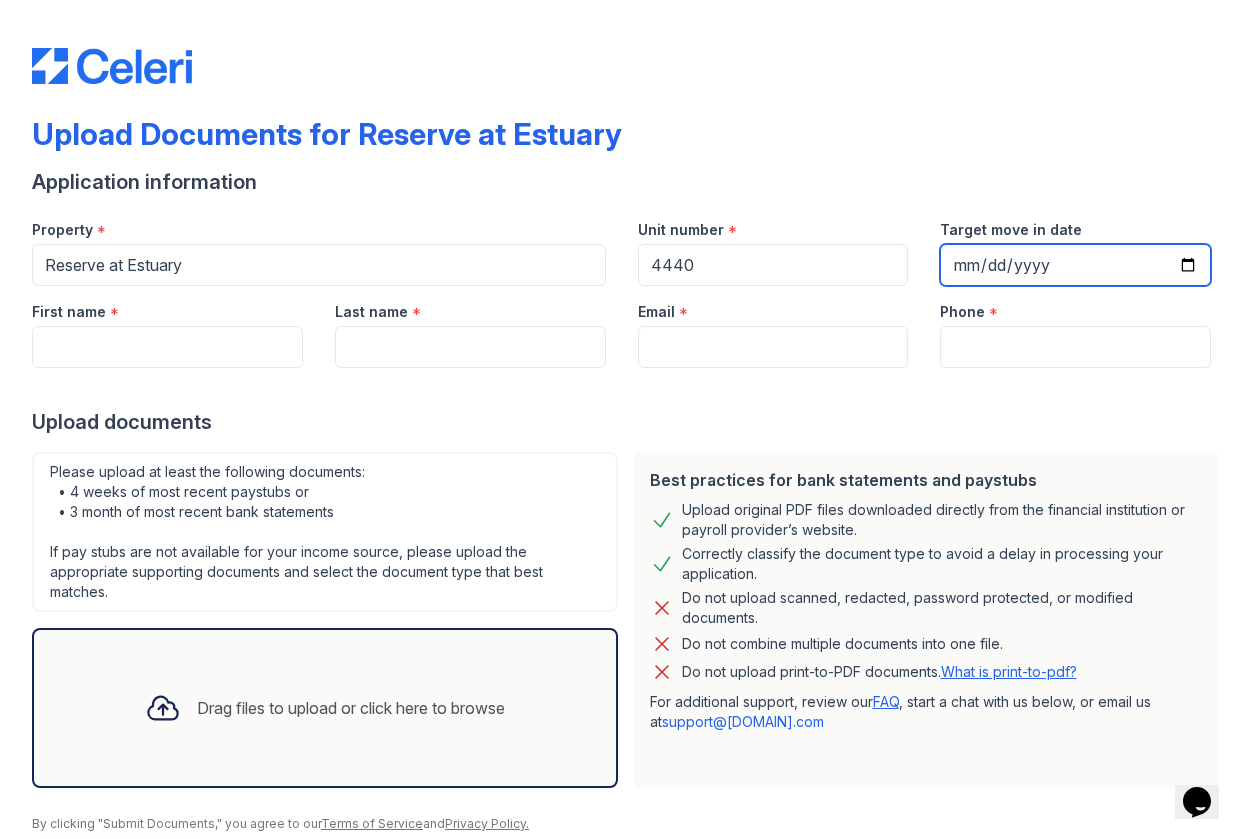 type on "[DATE]" 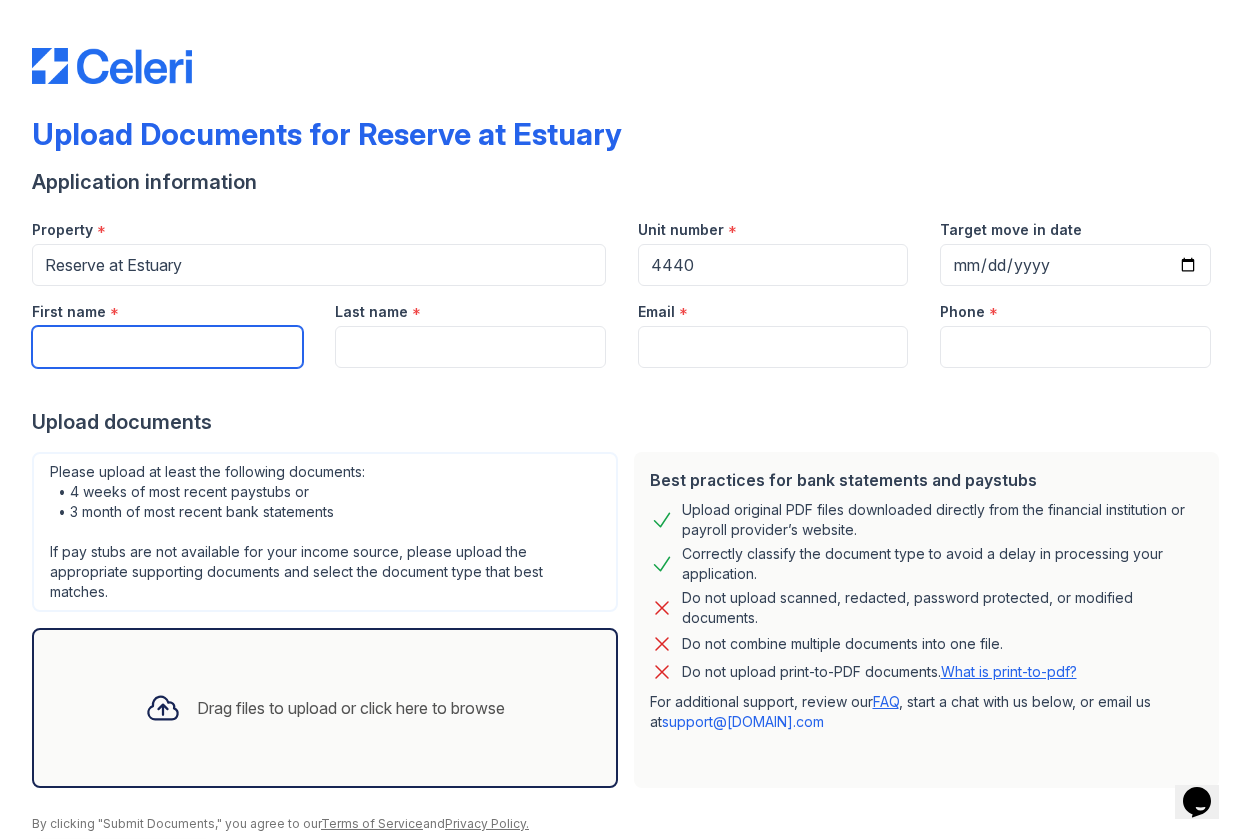 click on "First name" at bounding box center (167, 347) 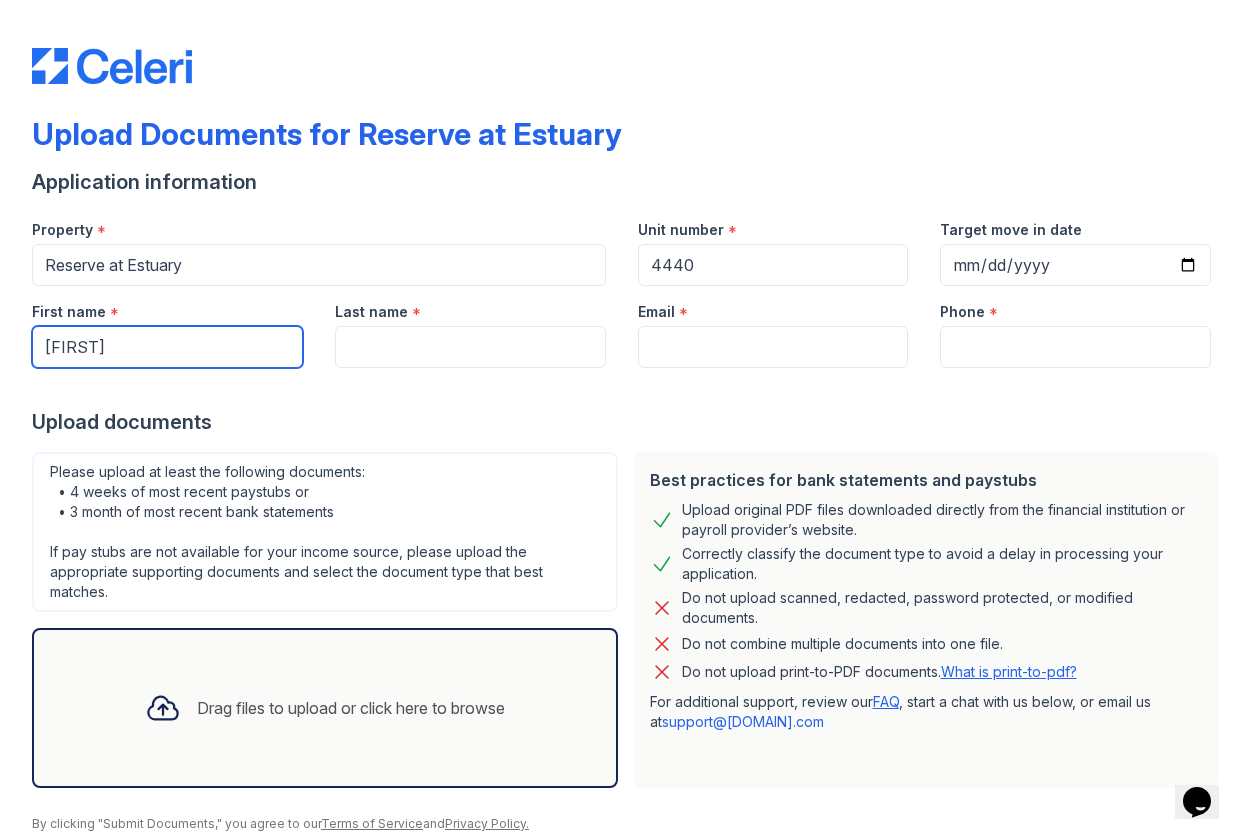 type on "[FIRST]" 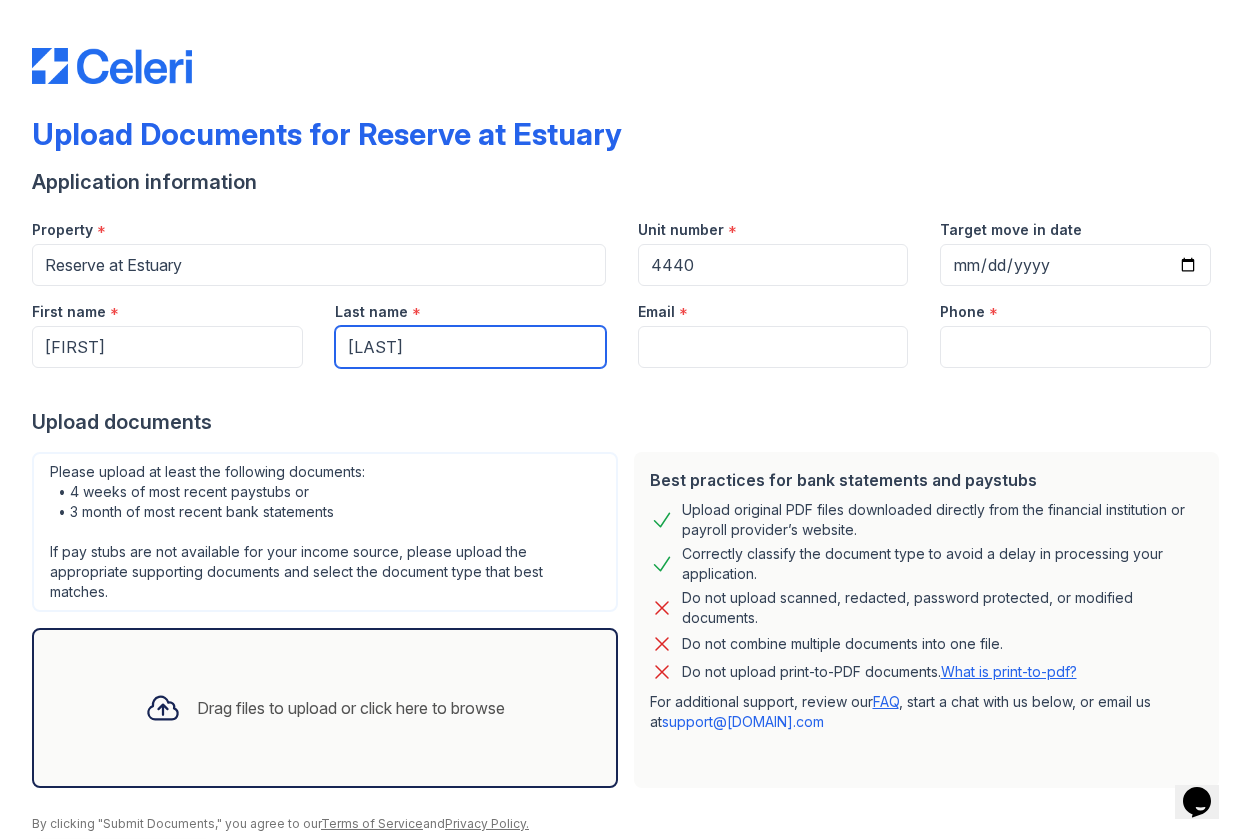 type on "[LAST]" 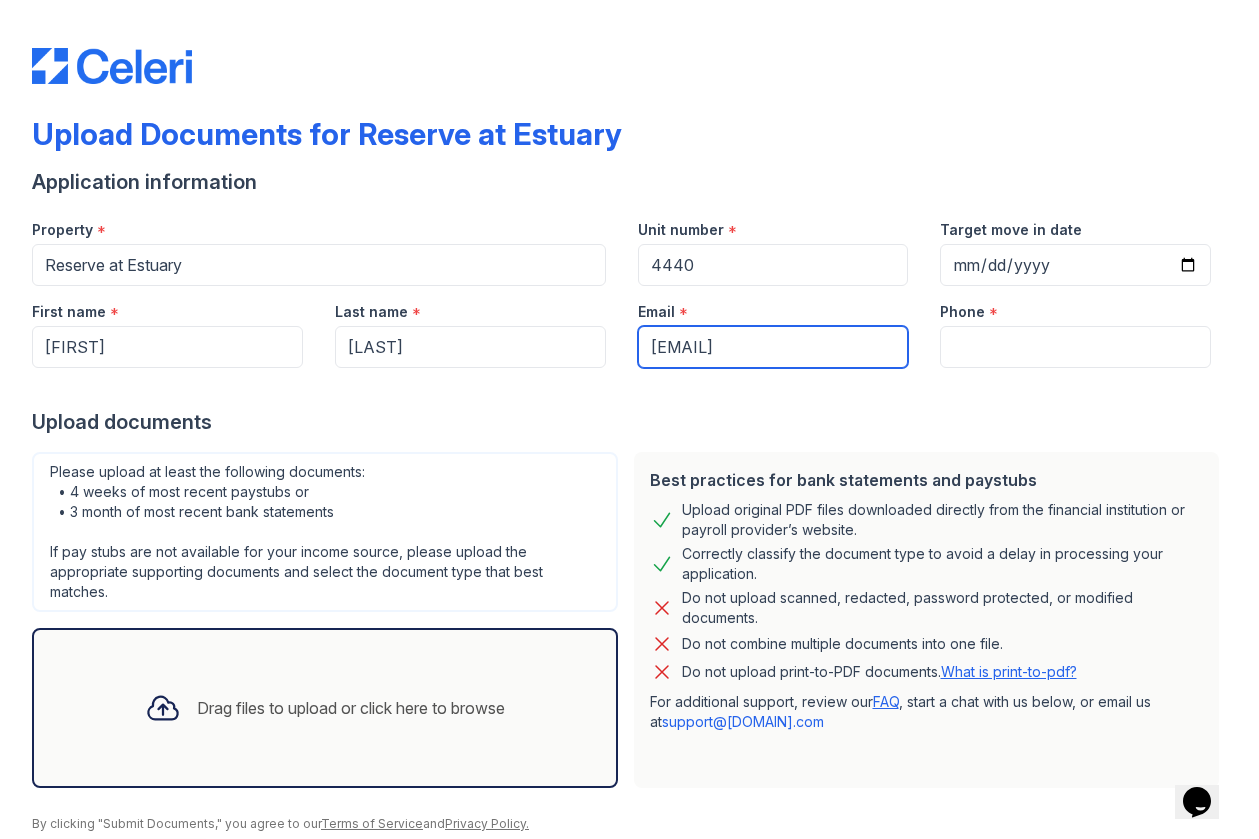 type on "[EMAIL]" 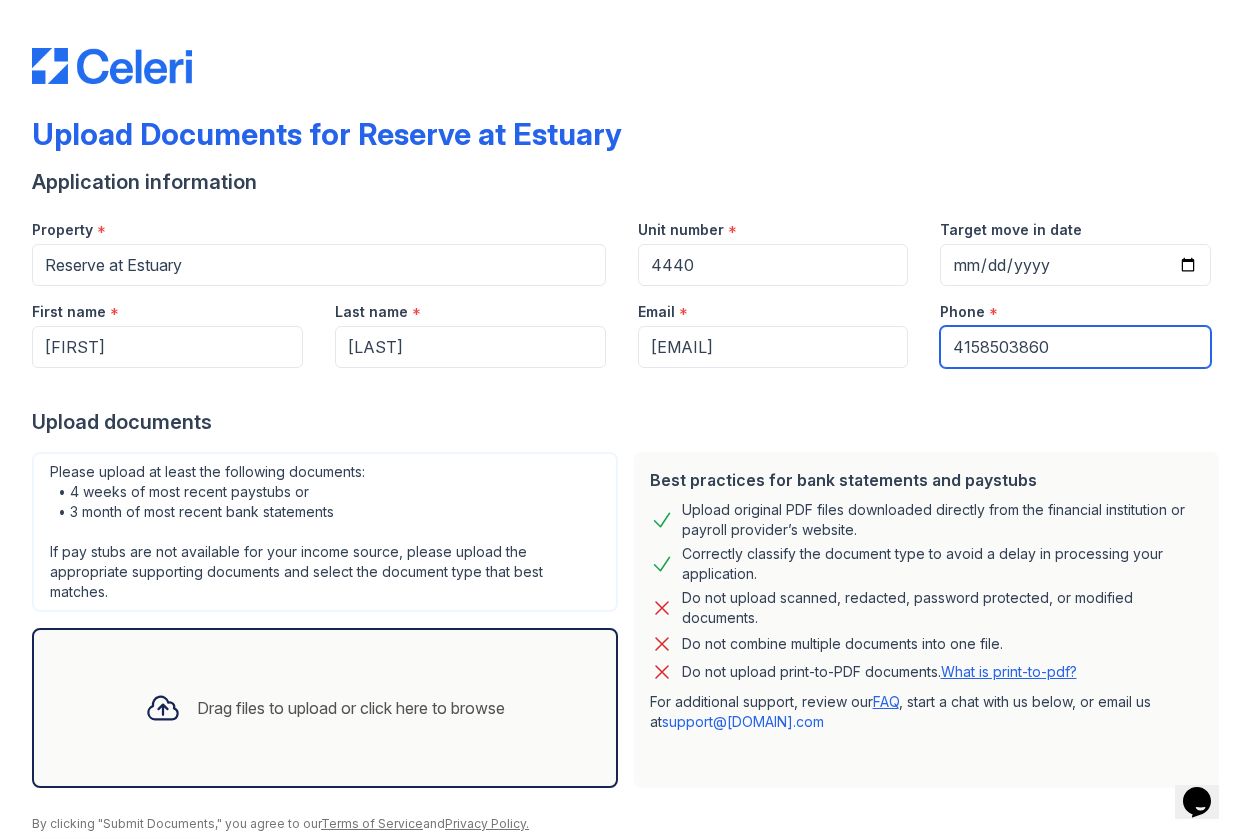 type on "4158503860" 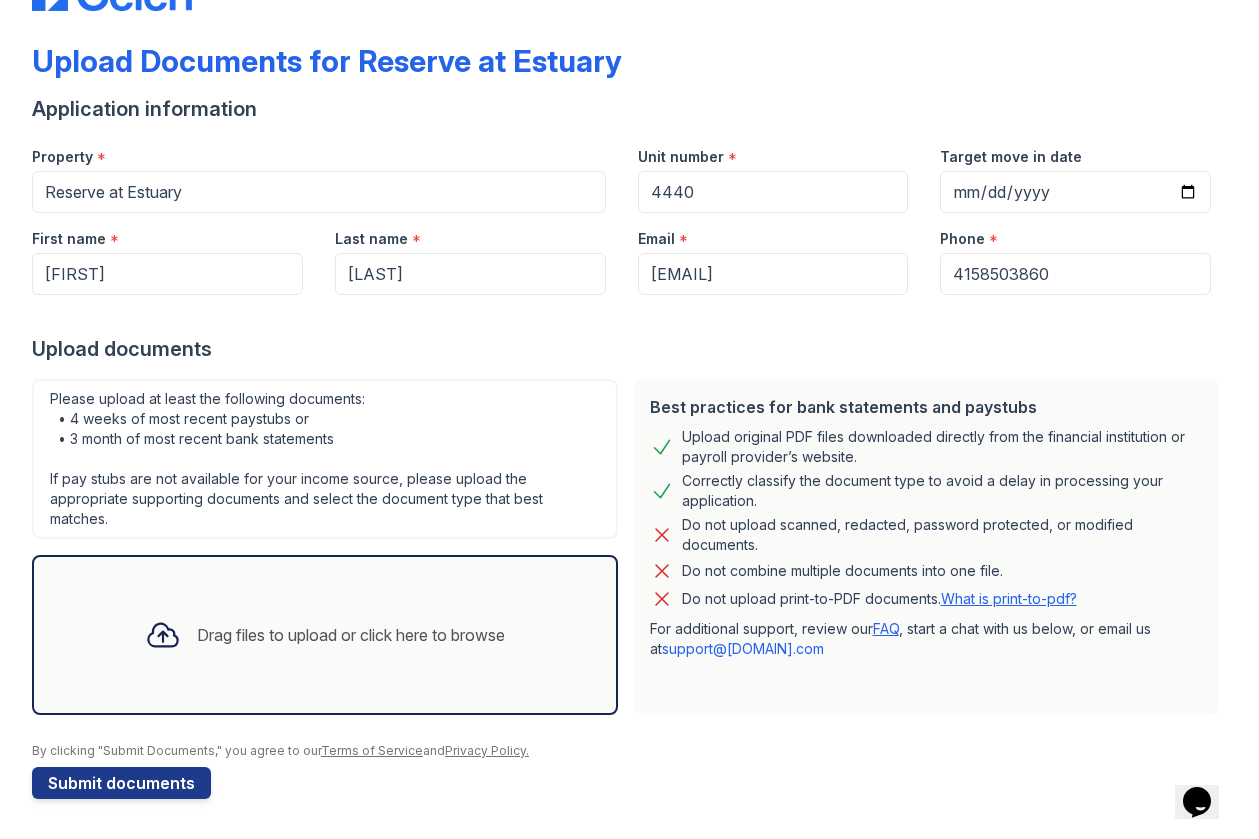 click on "Drag files to upload or click here to browse" at bounding box center [325, 635] 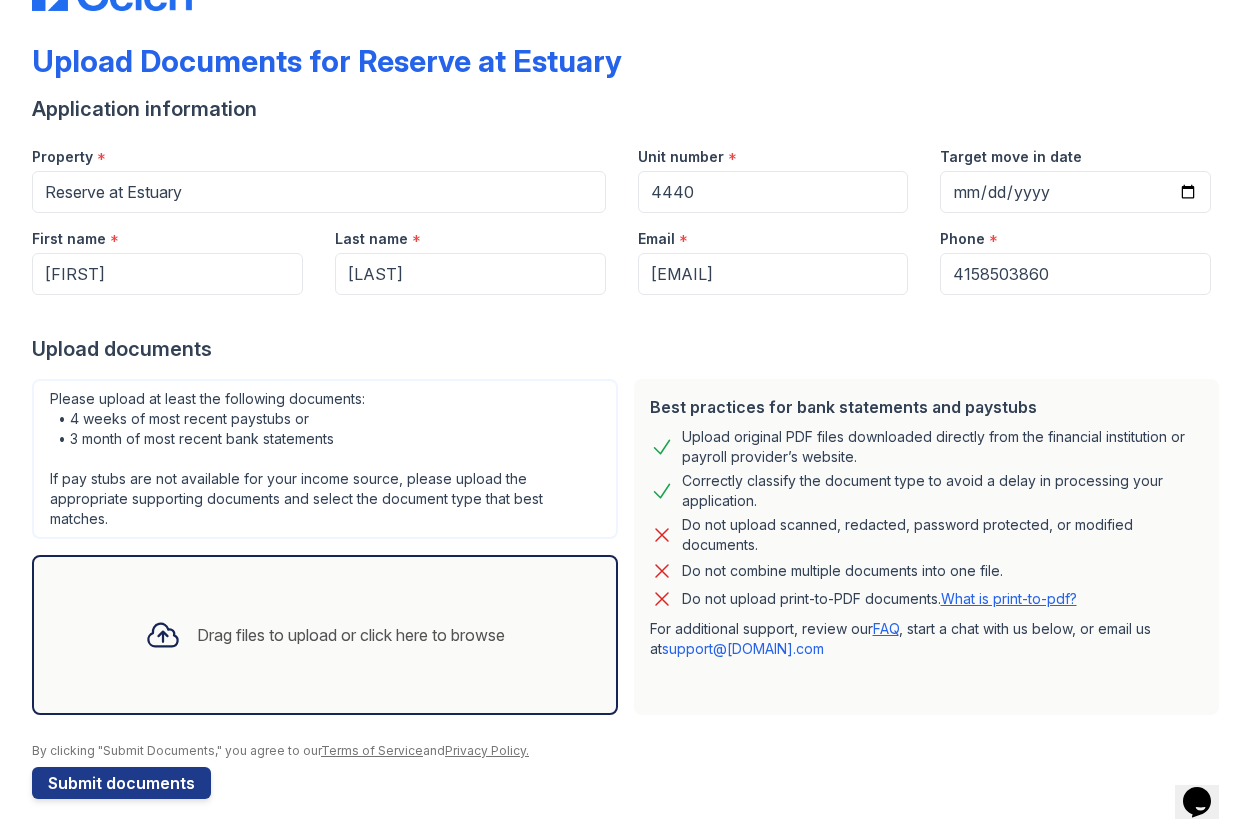 click on "Drag files to upload or click here to browse" at bounding box center (325, 635) 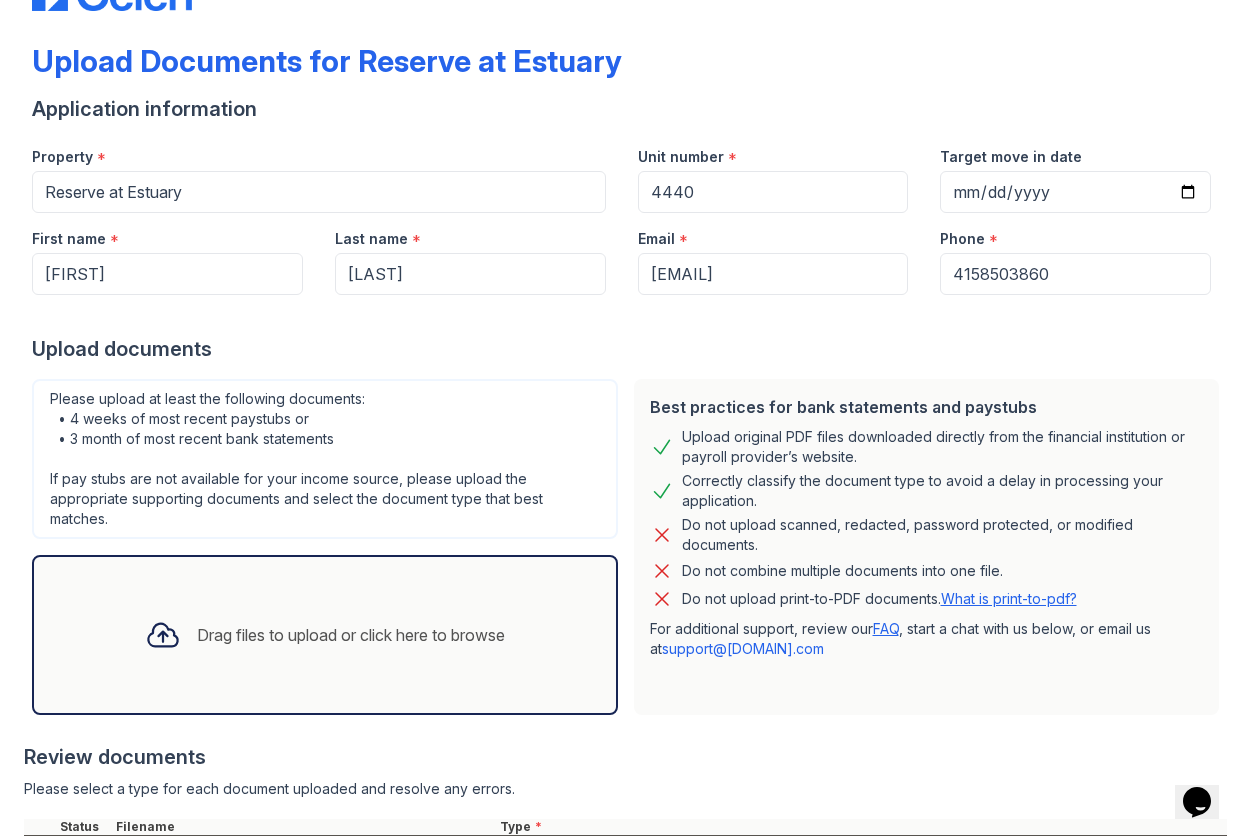 scroll, scrollTop: 261, scrollLeft: 0, axis: vertical 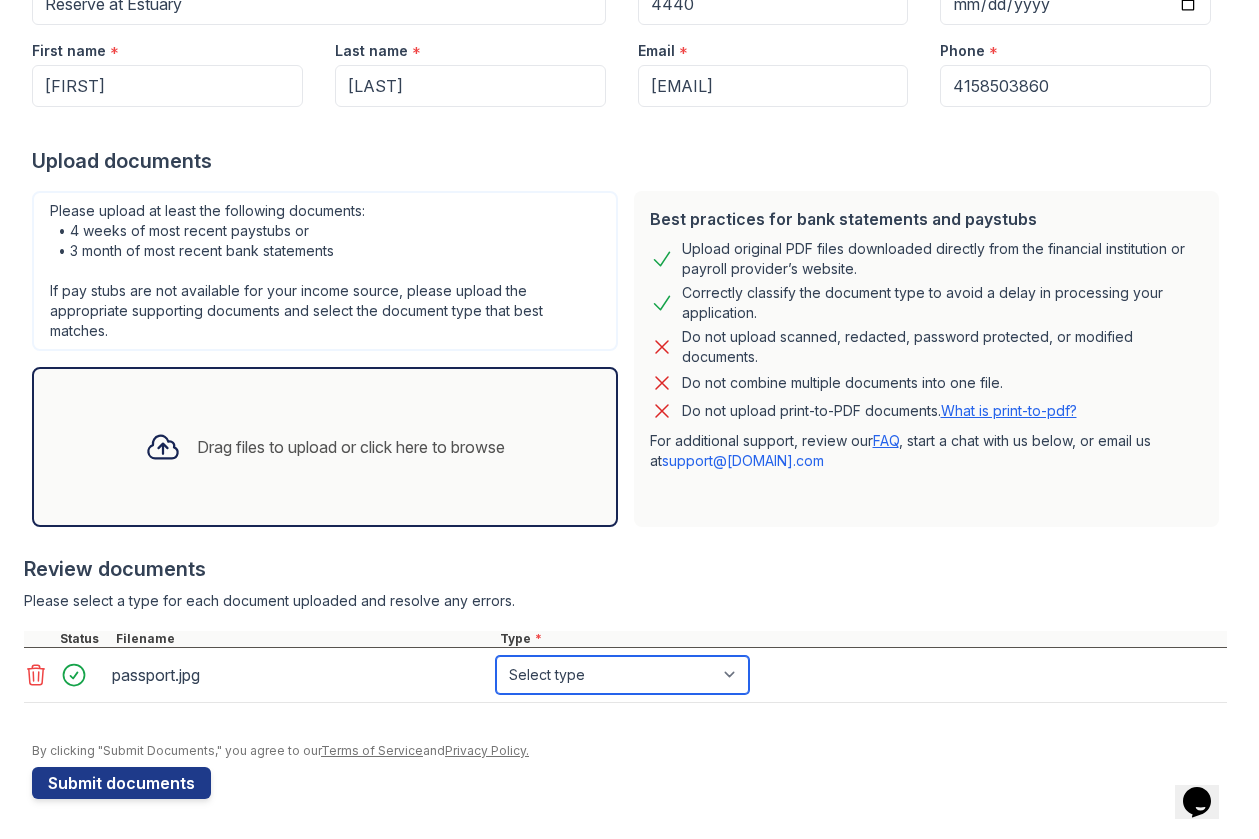 click on "Select type
Paystub
Bank Statement
Offer Letter
Tax Documents
Benefit Award Letter
Investment Account Statement
Other" at bounding box center [622, 675] 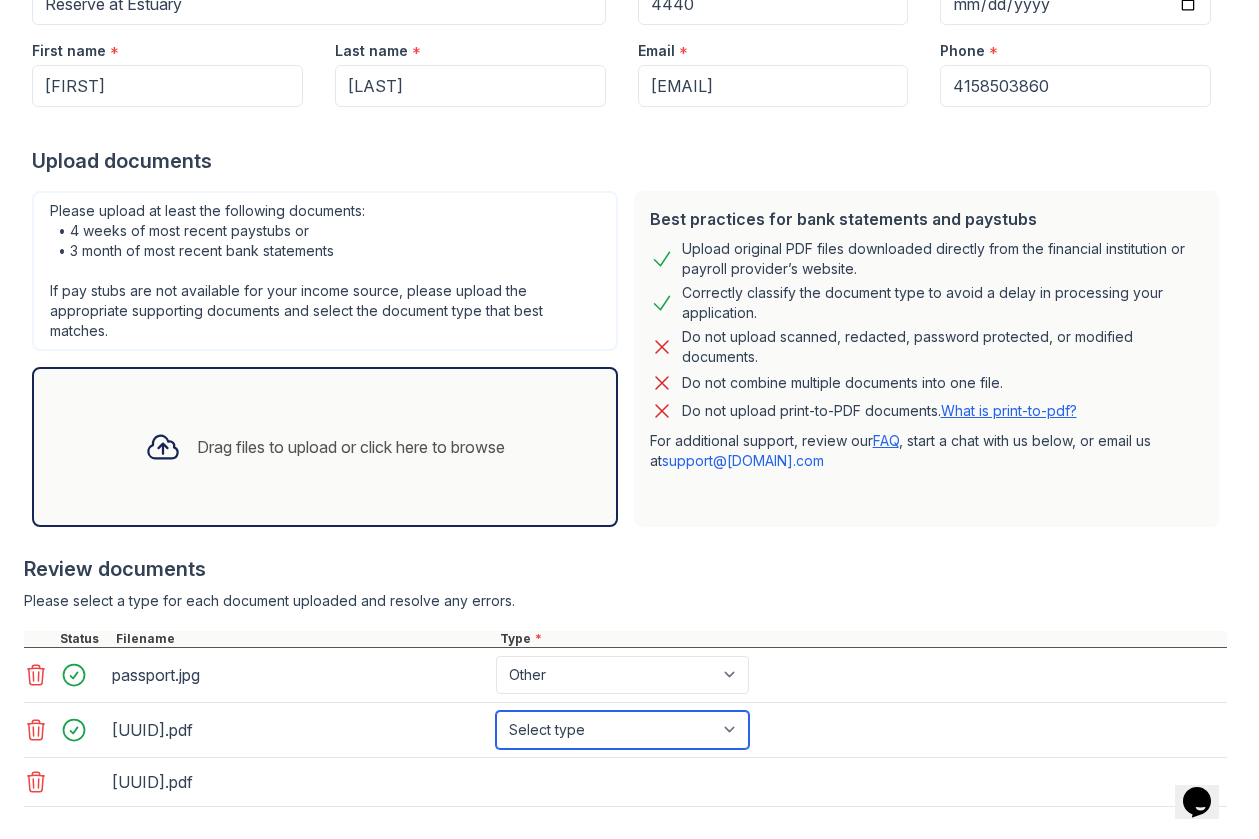click on "Select type
Paystub
Bank Statement
Offer Letter
Tax Documents
Benefit Award Letter
Investment Account Statement
Other" at bounding box center (622, 730) 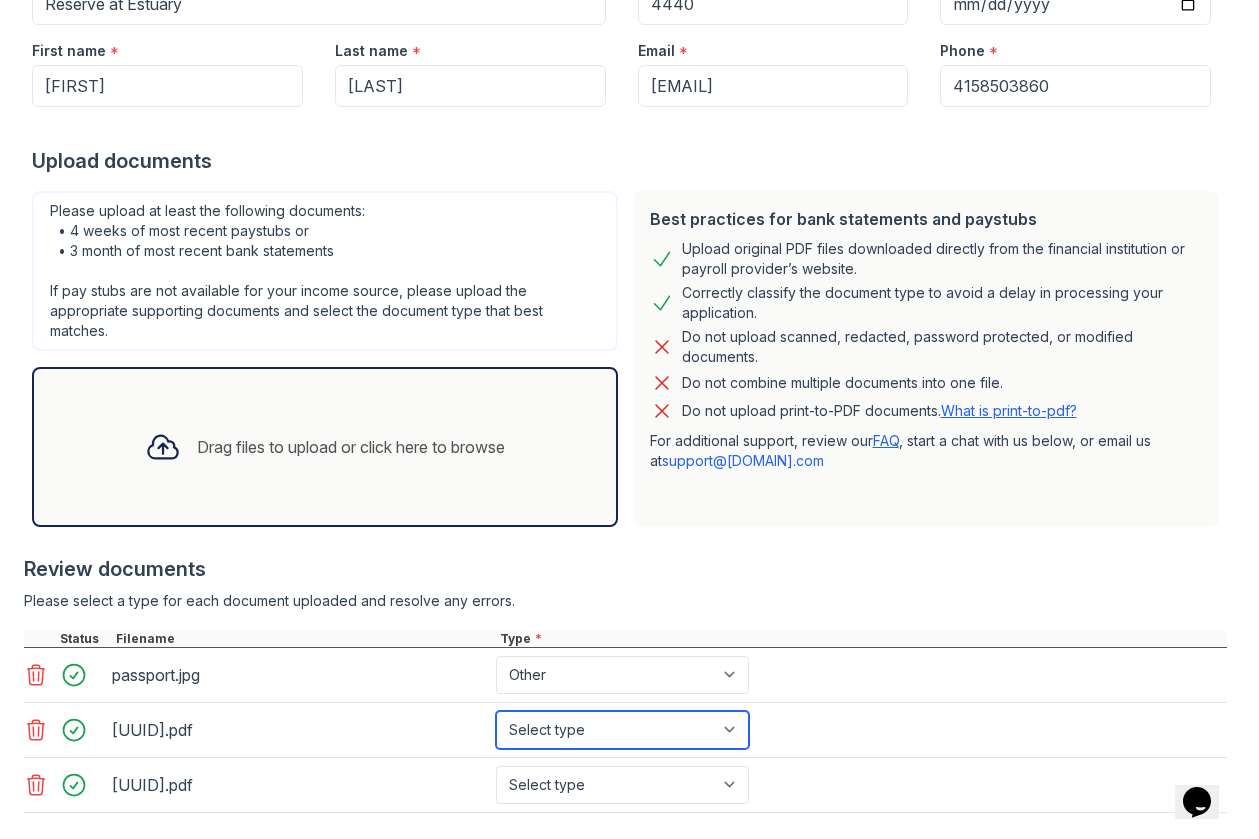 select on "paystub" 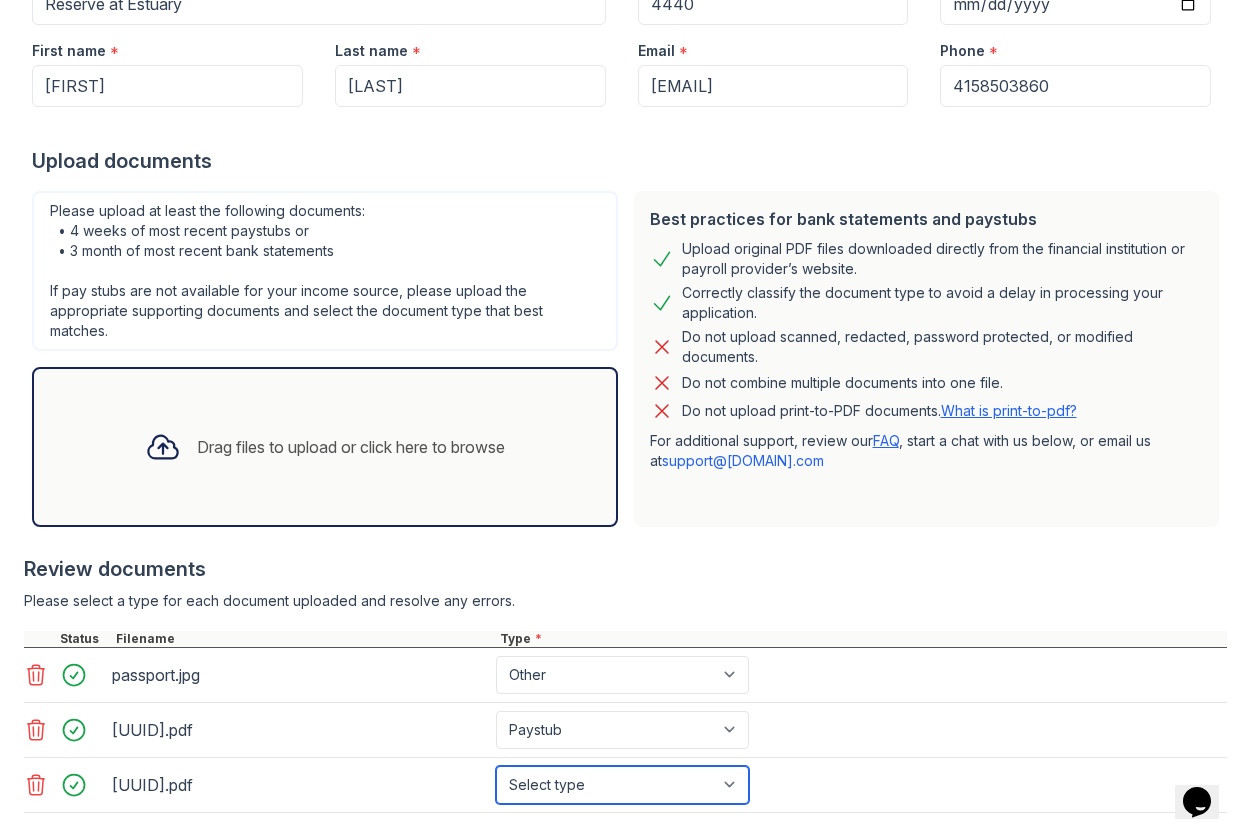 click on "Select type
Paystub
Bank Statement
Offer Letter
Tax Documents
Benefit Award Letter
Investment Account Statement
Other" at bounding box center (622, 785) 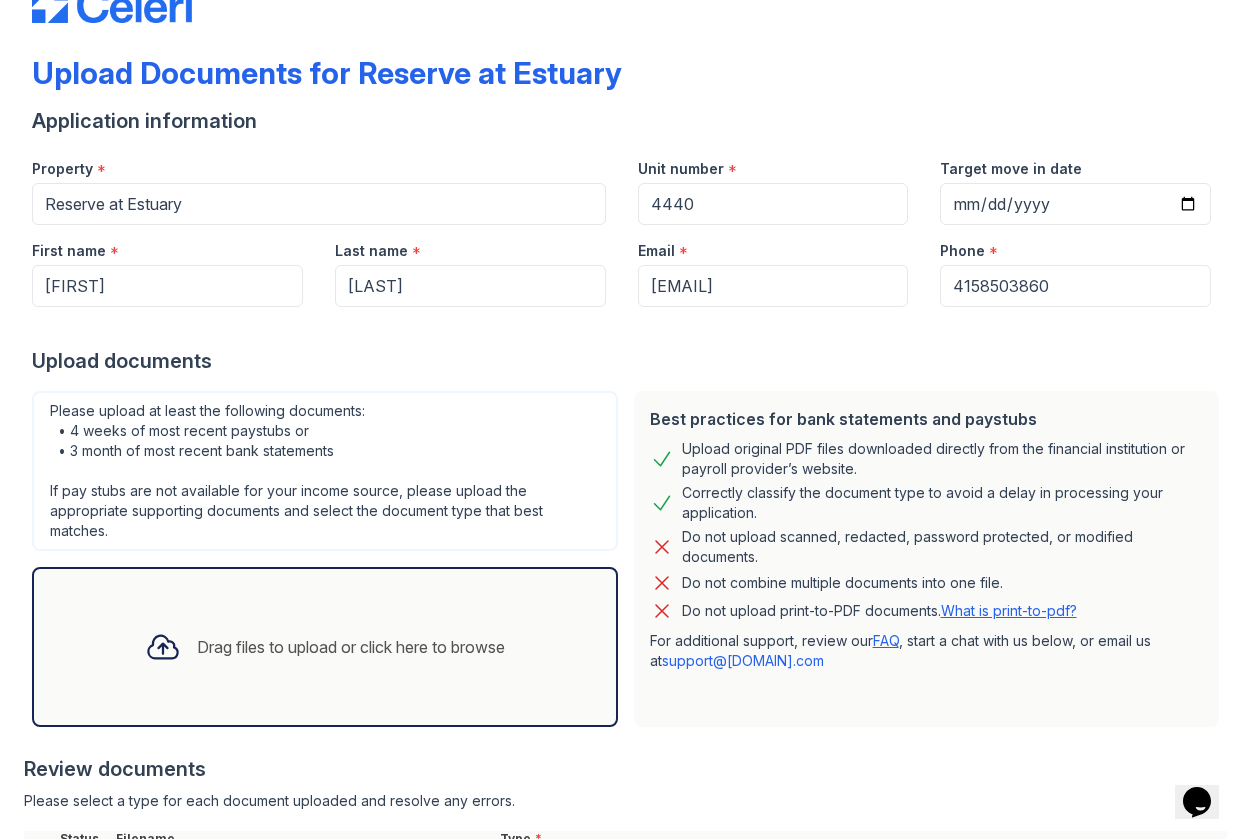 scroll, scrollTop: 0, scrollLeft: 0, axis: both 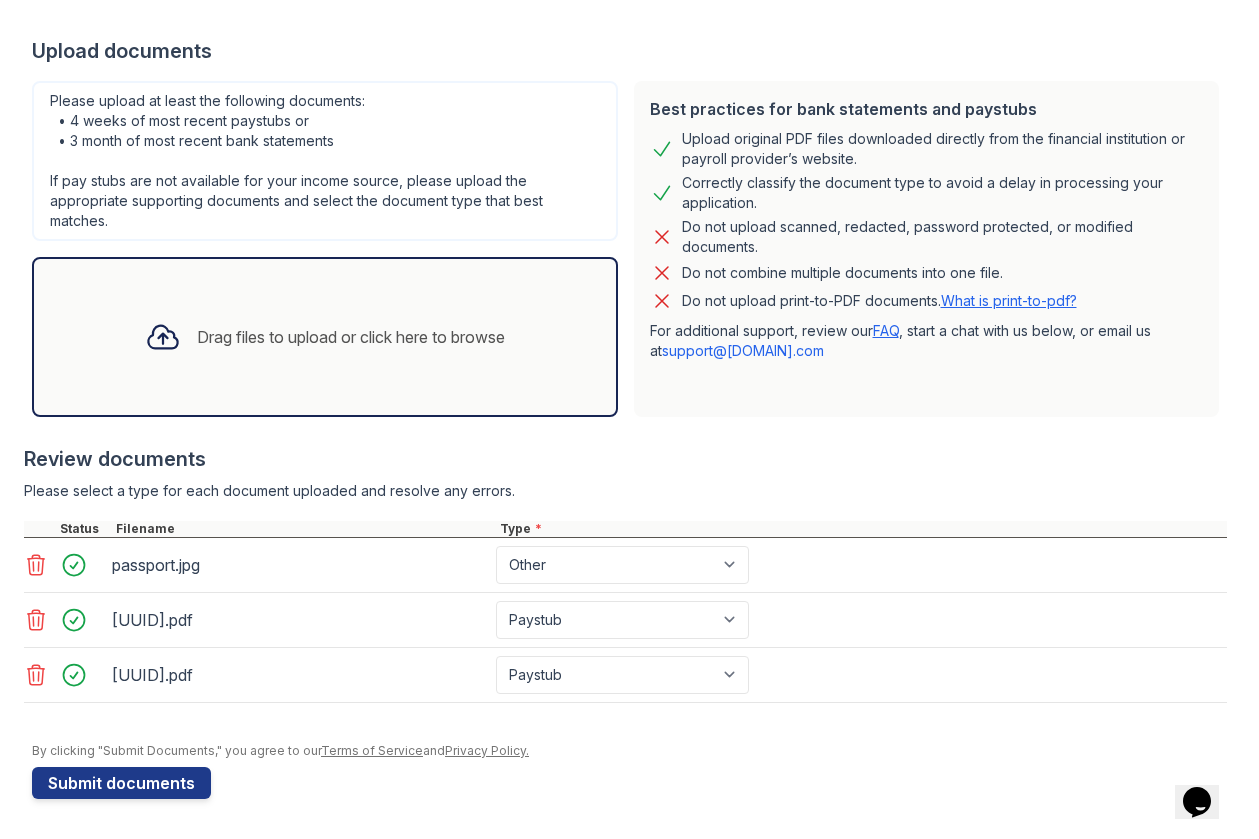 click at bounding box center [625, 435] 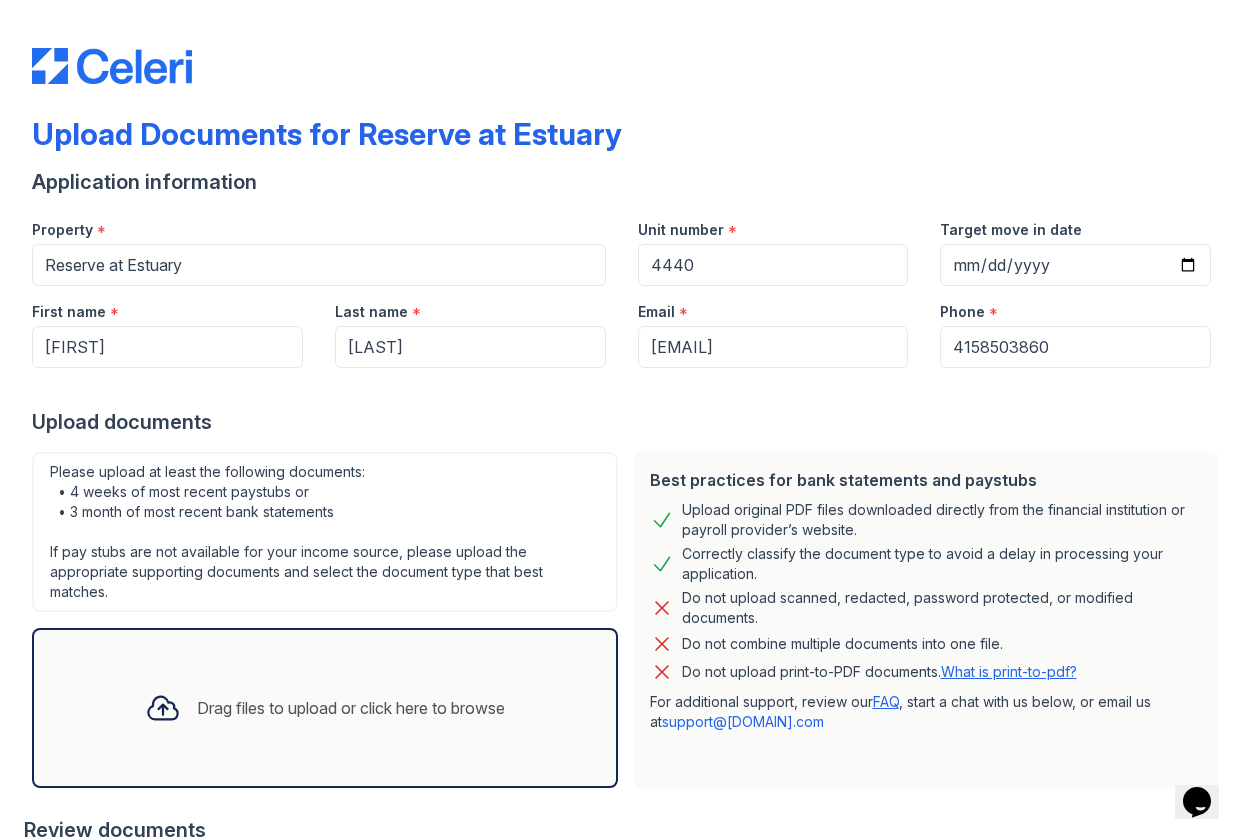 scroll, scrollTop: 371, scrollLeft: 0, axis: vertical 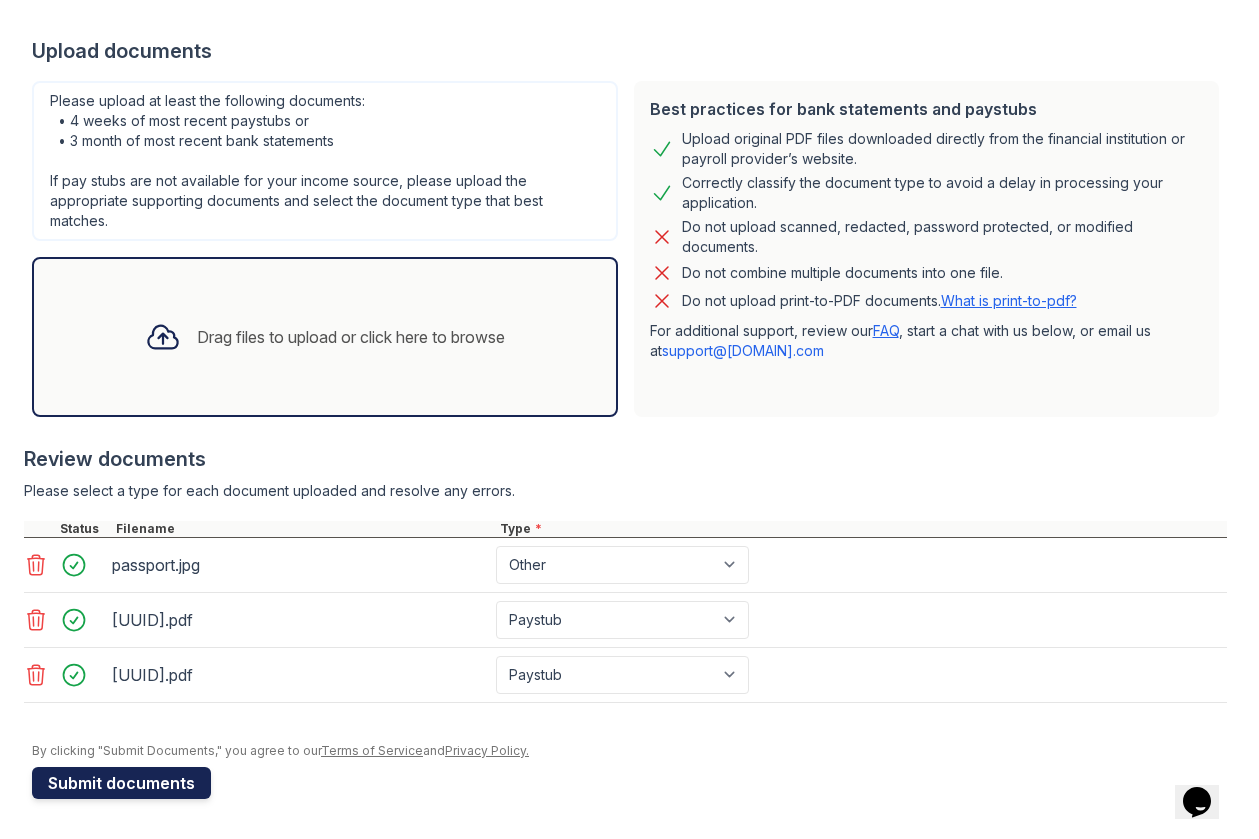 click on "Submit documents" at bounding box center [121, 783] 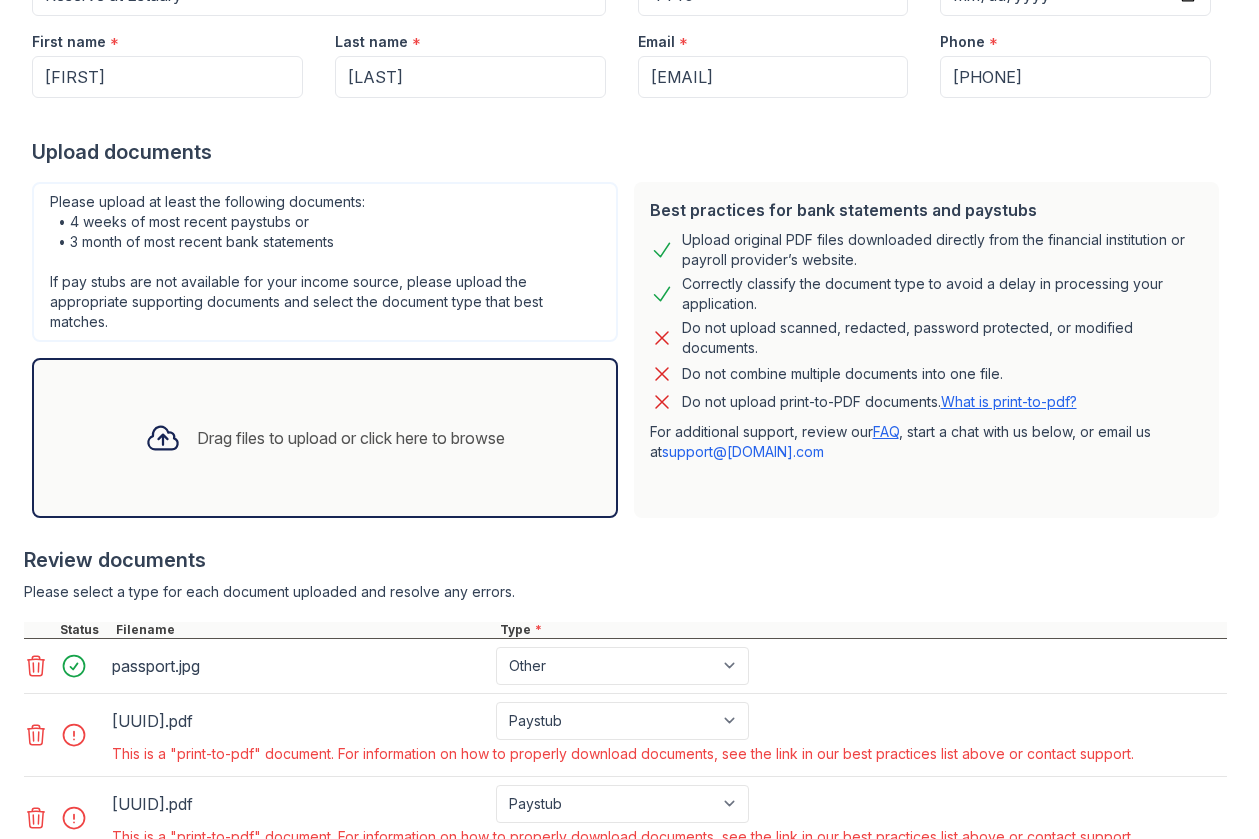 scroll, scrollTop: 483, scrollLeft: 0, axis: vertical 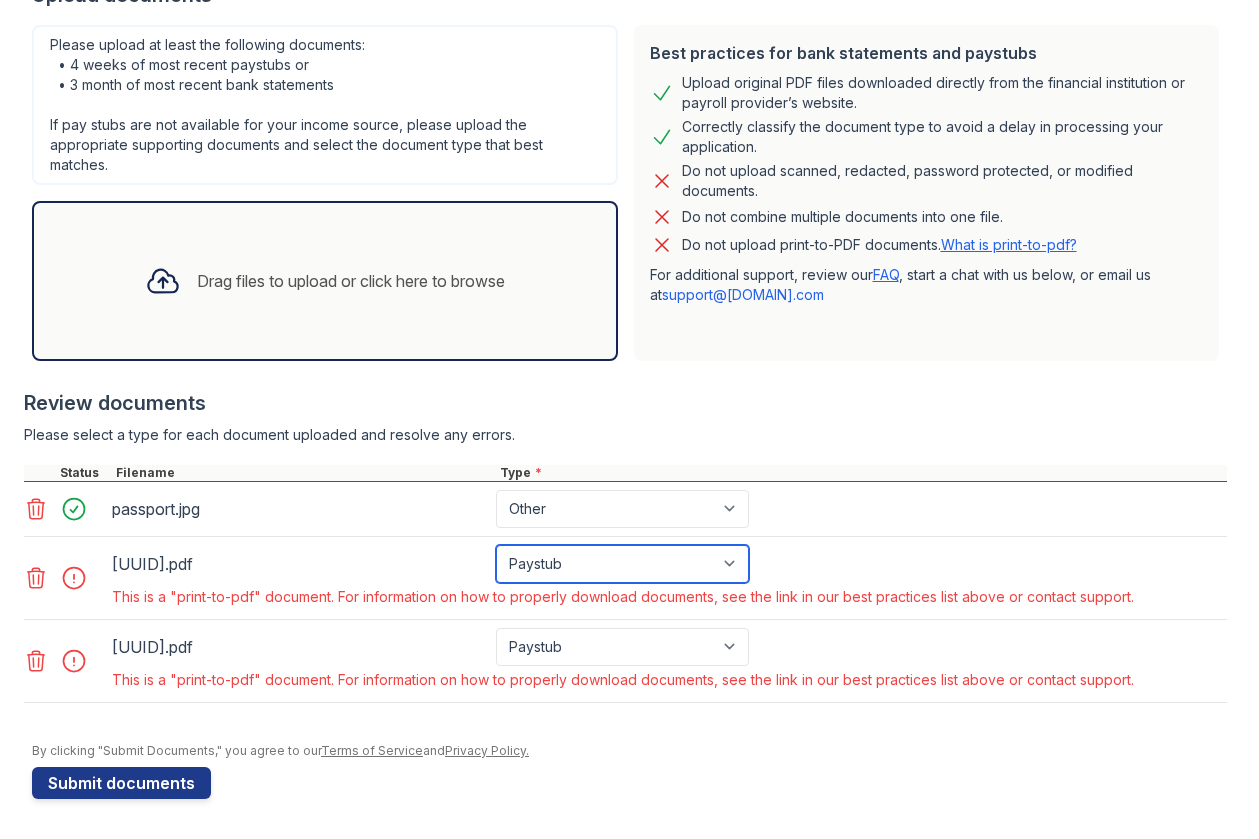 click on "Paystub
Bank Statement
Offer Letter
Tax Documents
Benefit Award Letter
Investment Account Statement
Other" at bounding box center [622, 564] 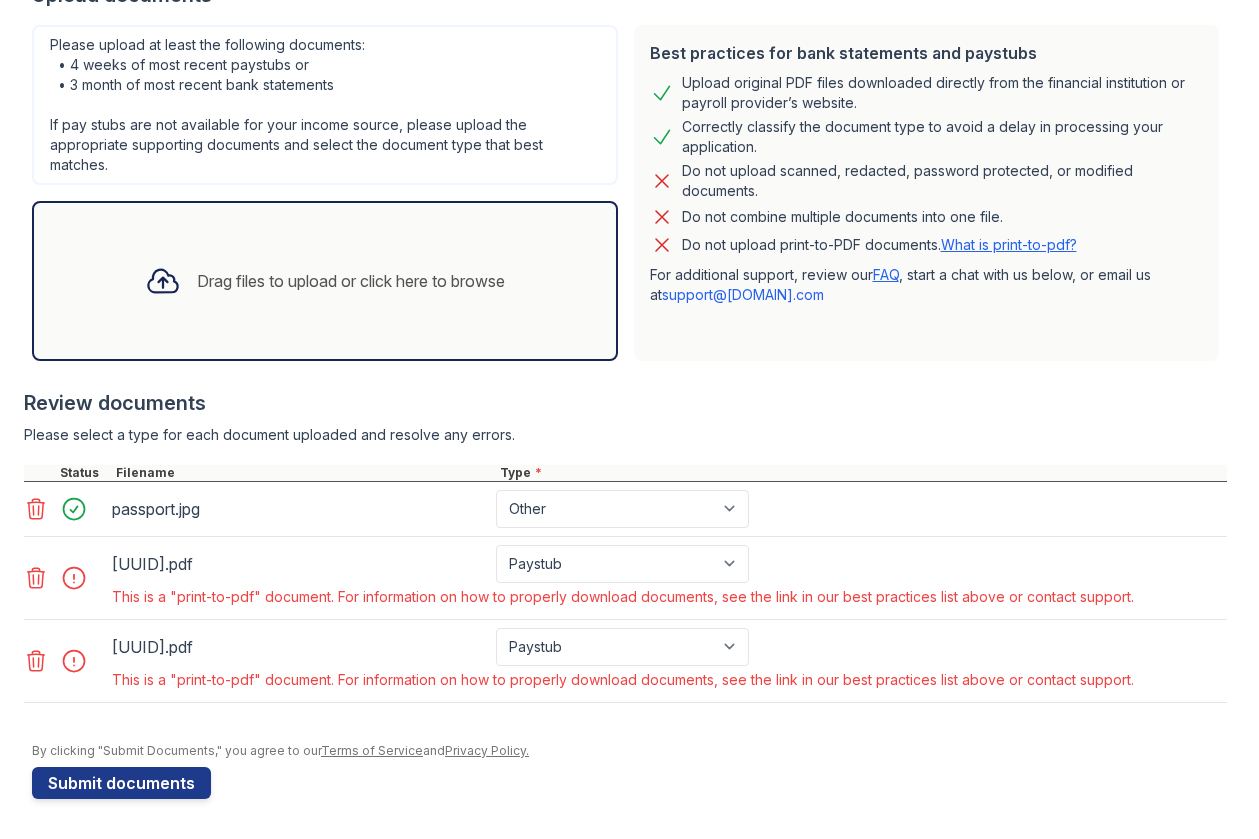 click on "This is a "print-to-pdf" document. For information on how to properly download documents, see the link in our best practices list above or contact support." at bounding box center [623, 597] 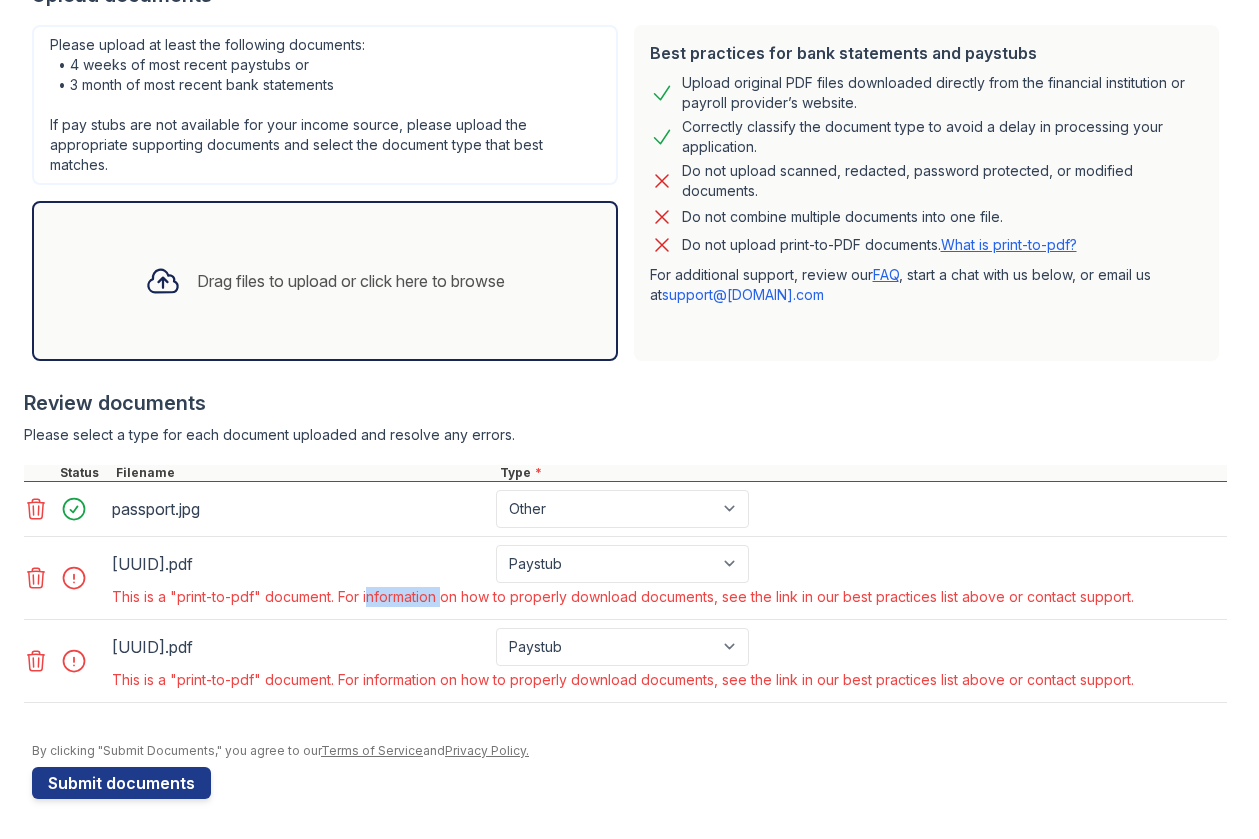 click on "This is a "print-to-pdf" document. For information on how to properly download documents, see the link in our best practices list above or contact support." at bounding box center [623, 597] 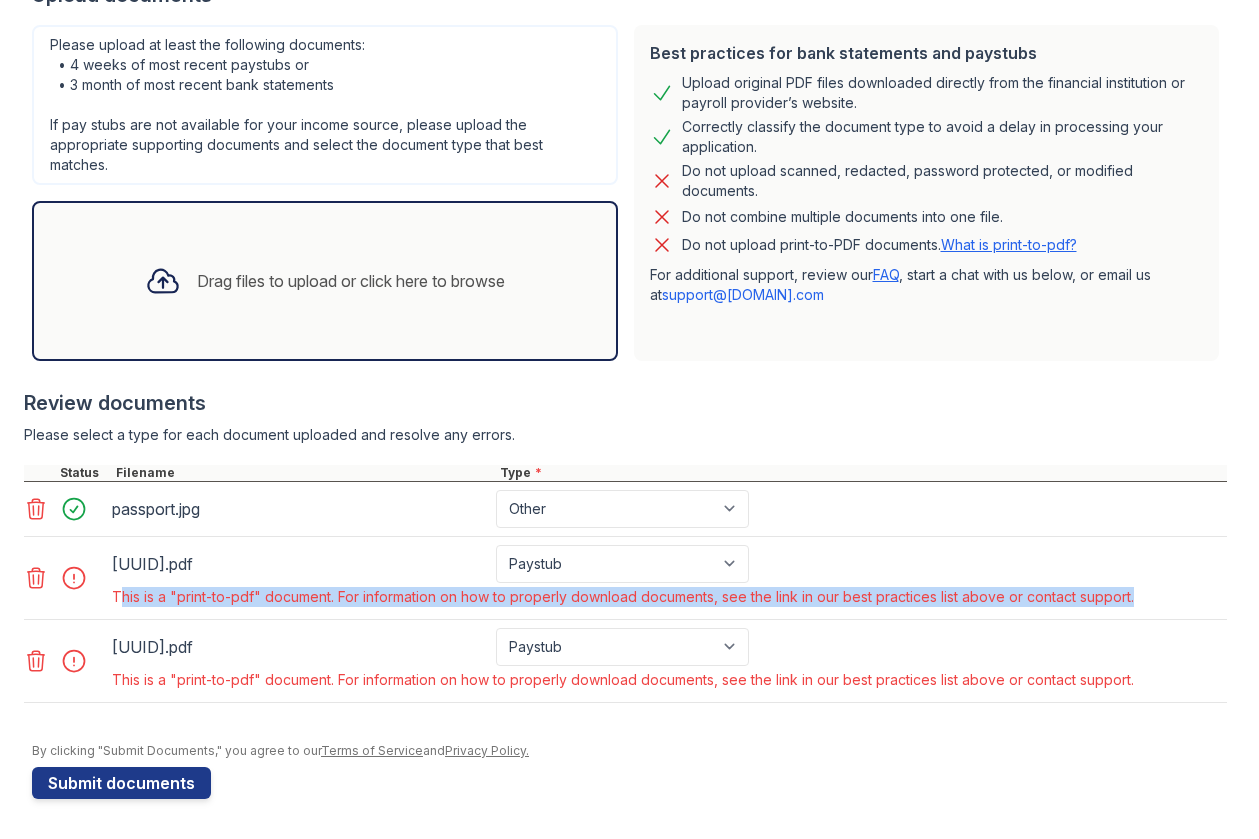 click on "This is a "print-to-pdf" document. For information on how to properly download documents, see the link in our best practices list above or contact support." at bounding box center [623, 597] 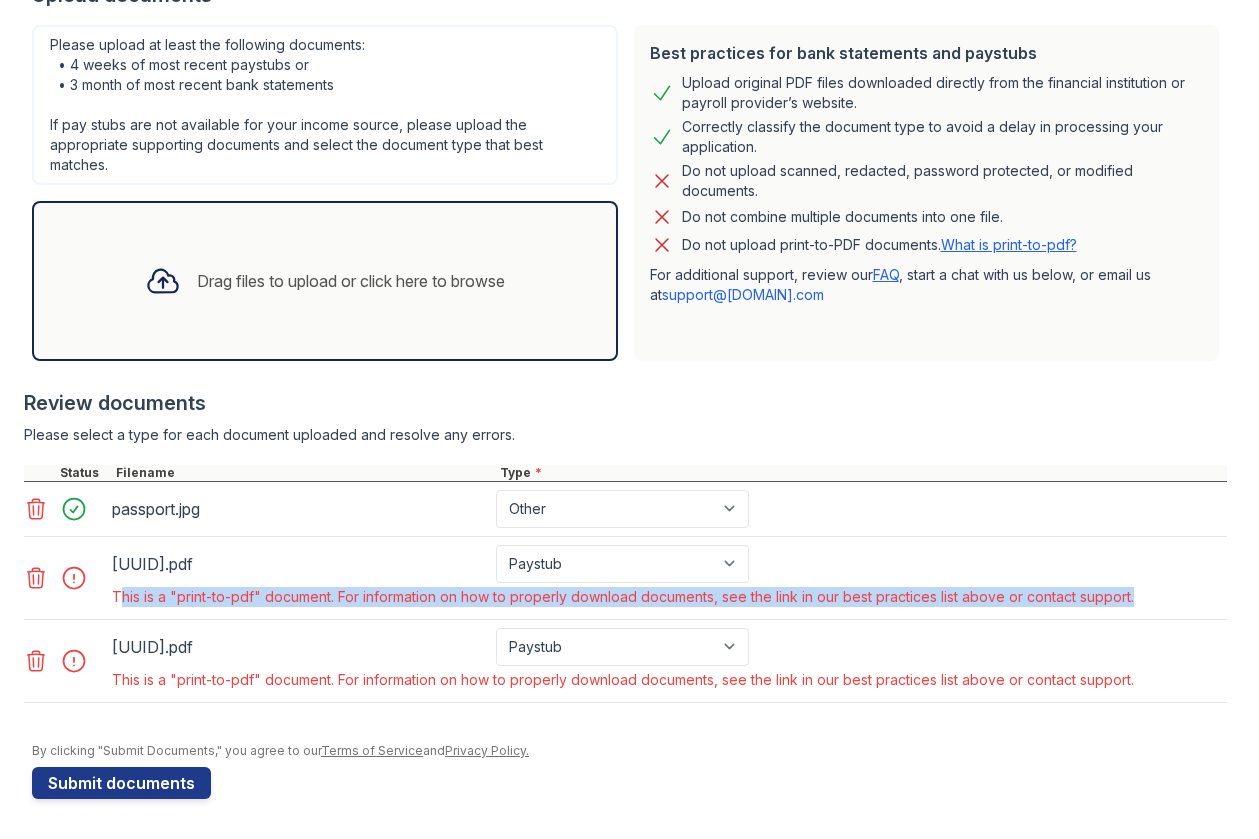 scroll, scrollTop: 398, scrollLeft: 0, axis: vertical 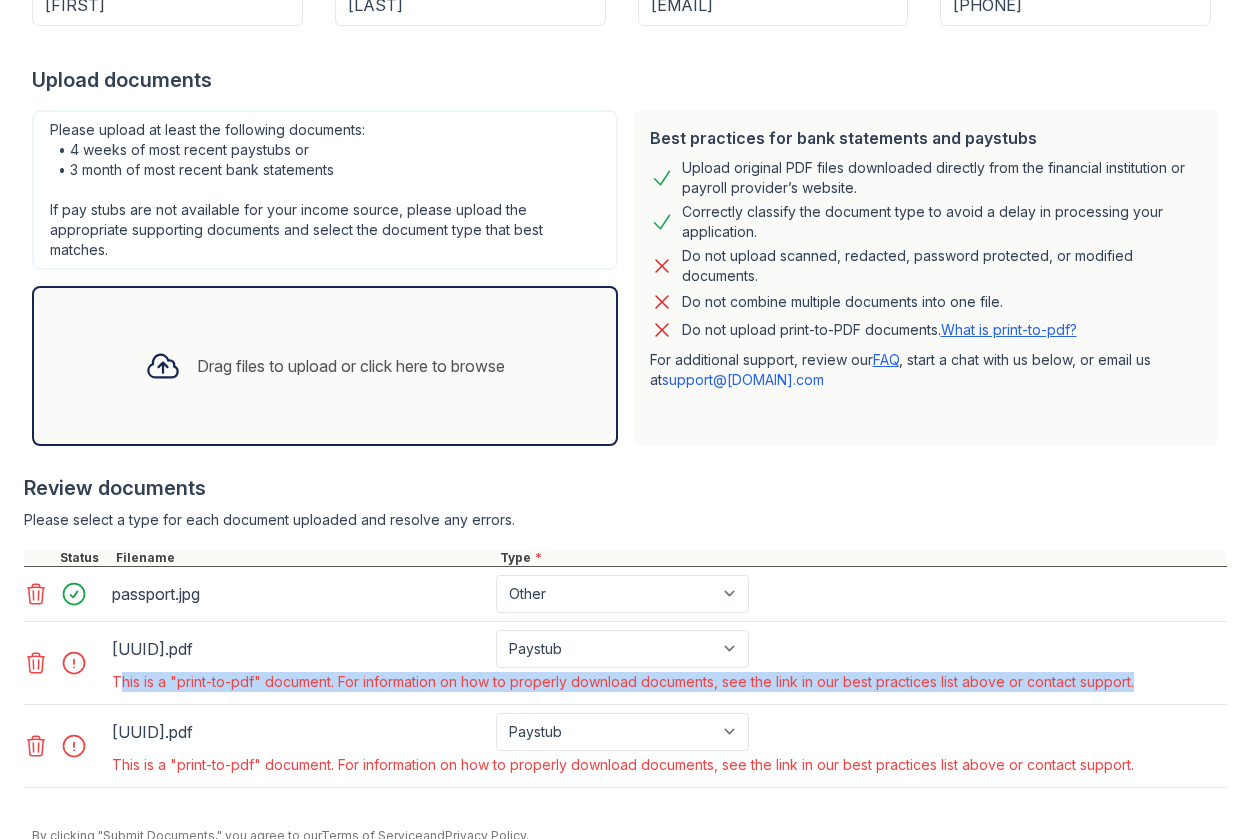 click 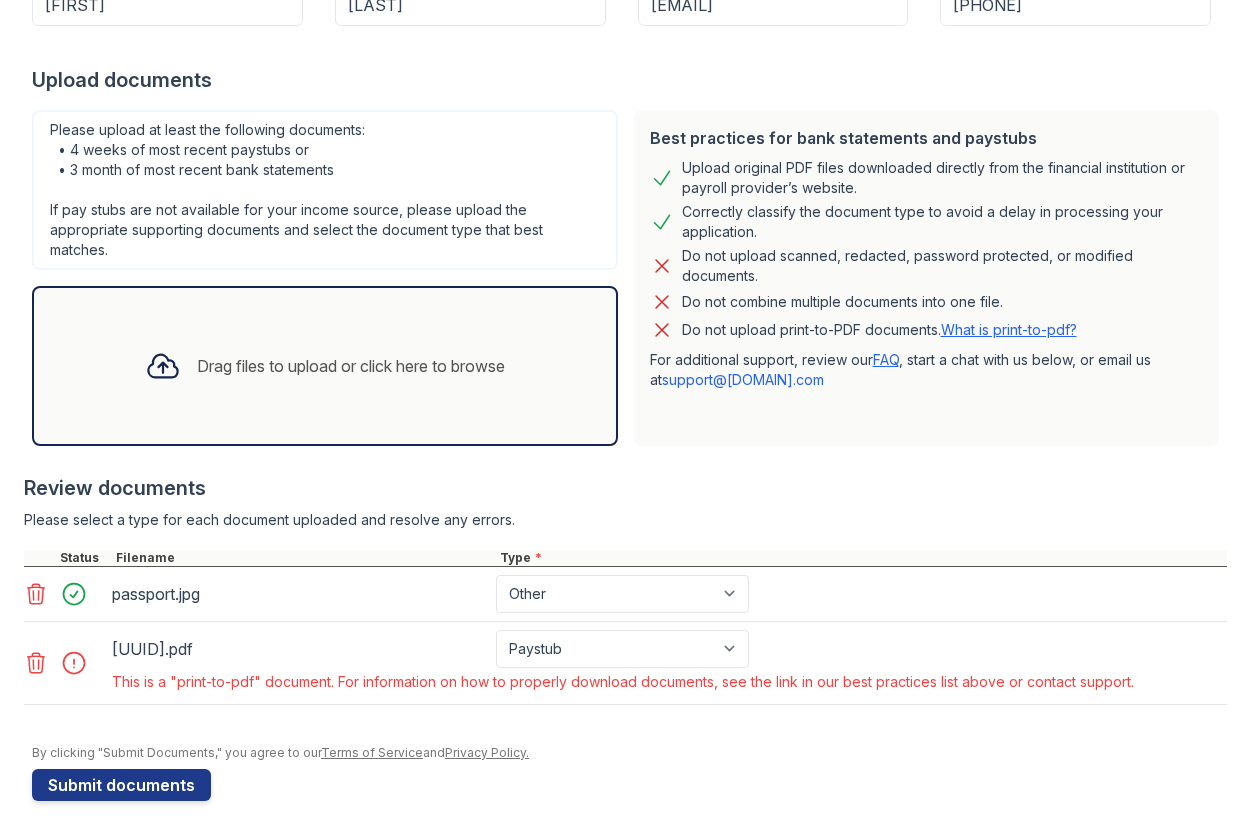 click 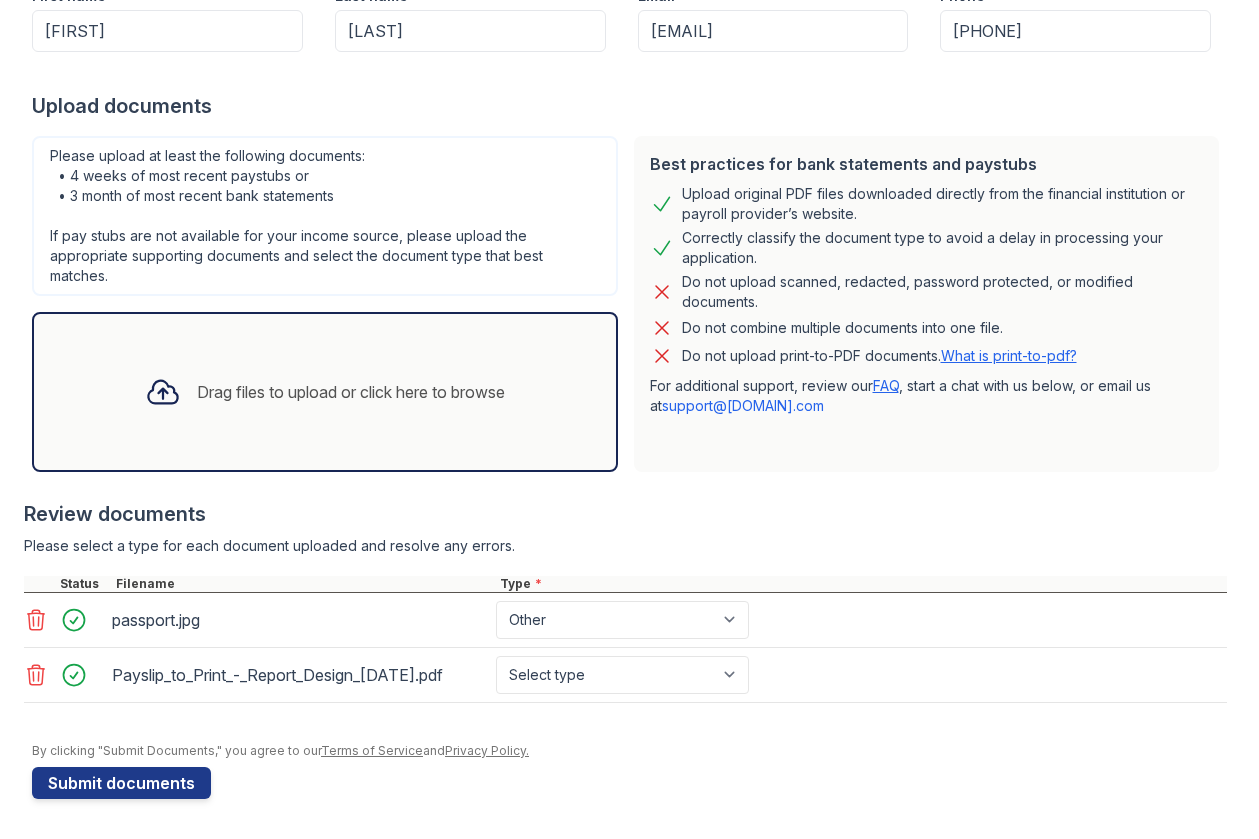 scroll, scrollTop: 398, scrollLeft: 0, axis: vertical 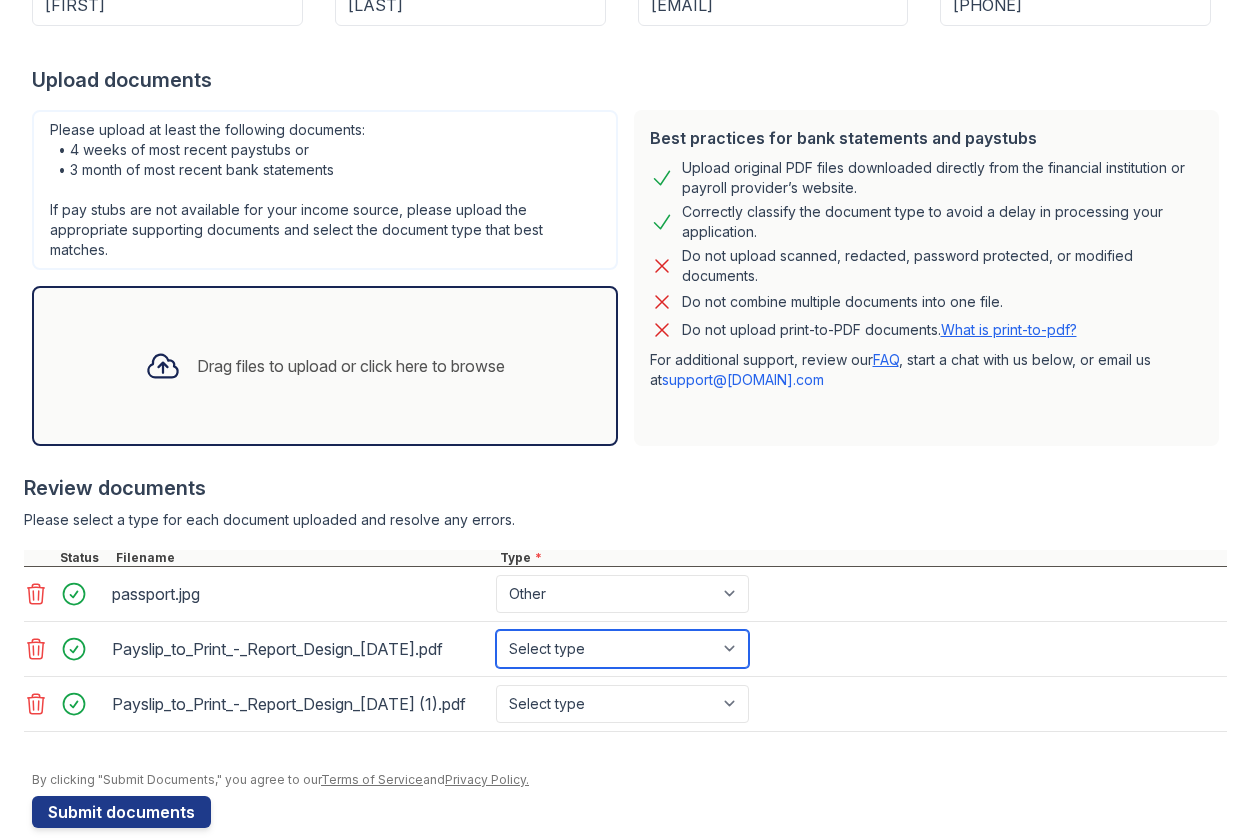 click on "Select type
Paystub
Bank Statement
Offer Letter
Tax Documents
Benefit Award Letter
Investment Account Statement
Other" at bounding box center (622, 649) 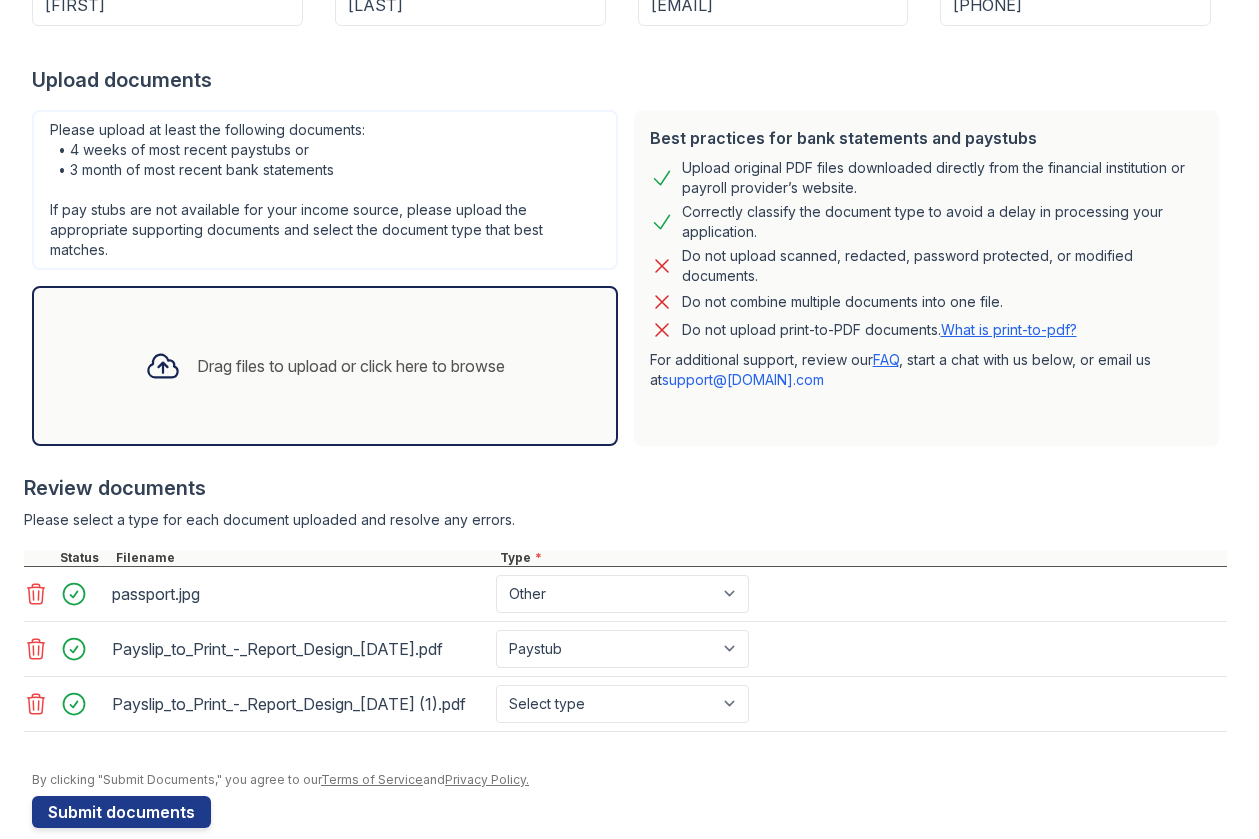 click on "Select type
Paystub
Bank Statement
Offer Letter
Tax Documents
Benefit Award Letter
Investment Account Statement
Other" at bounding box center [624, 704] 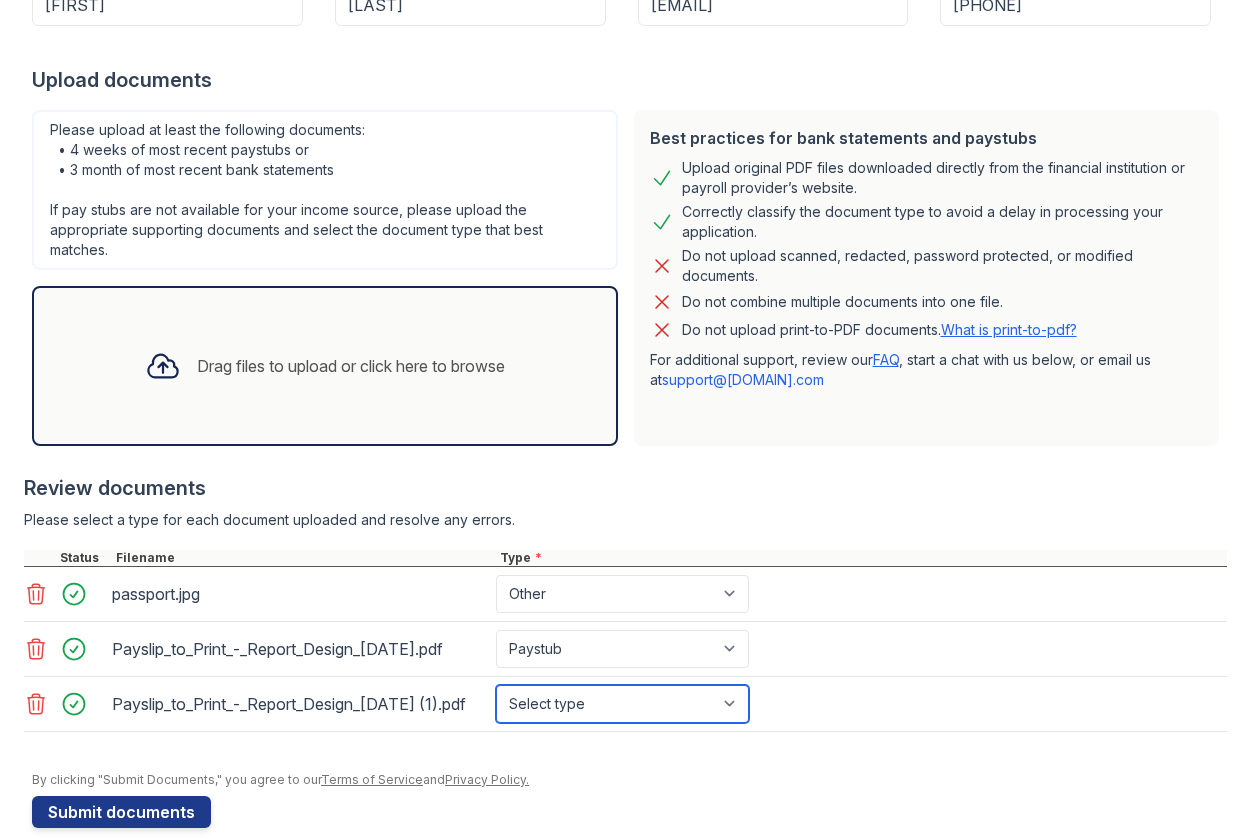 click on "Select type
Paystub
Bank Statement
Offer Letter
Tax Documents
Benefit Award Letter
Investment Account Statement
Other" at bounding box center [622, 704] 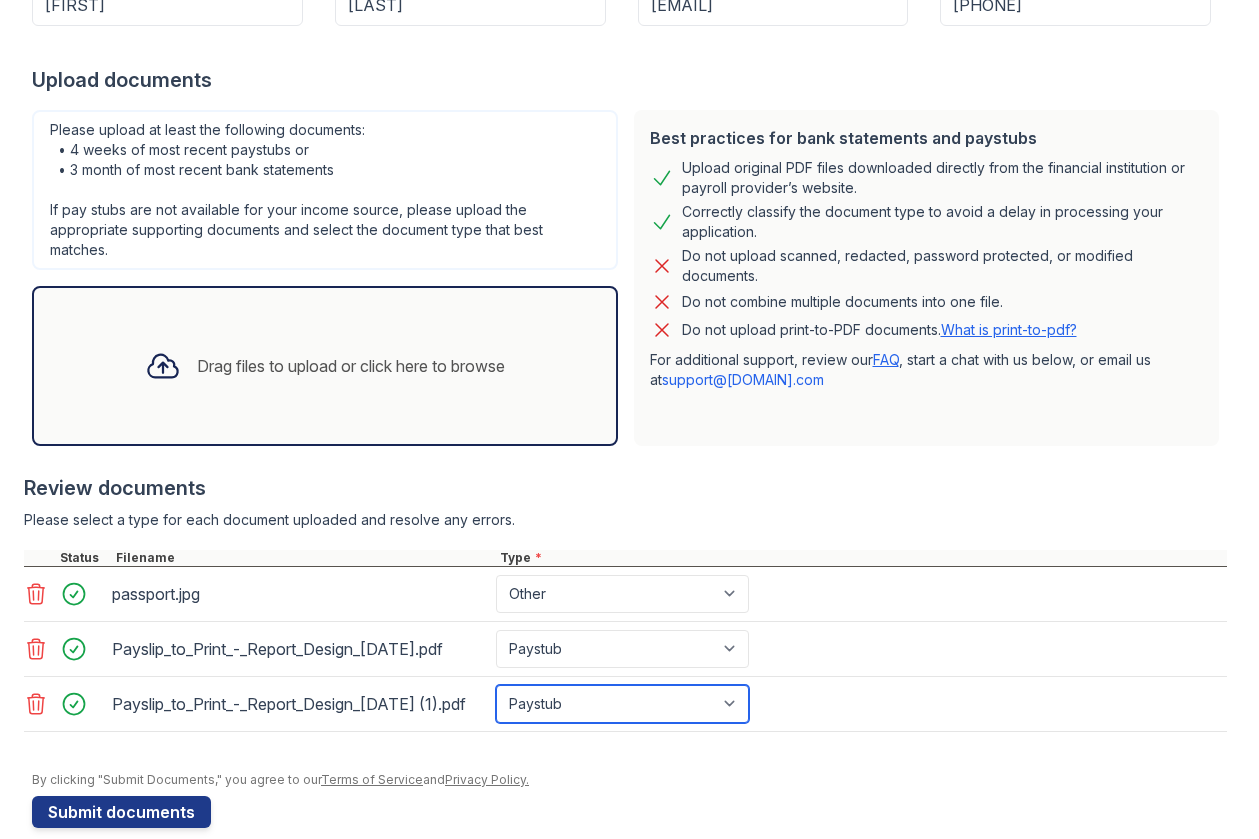 scroll, scrollTop: 463, scrollLeft: 0, axis: vertical 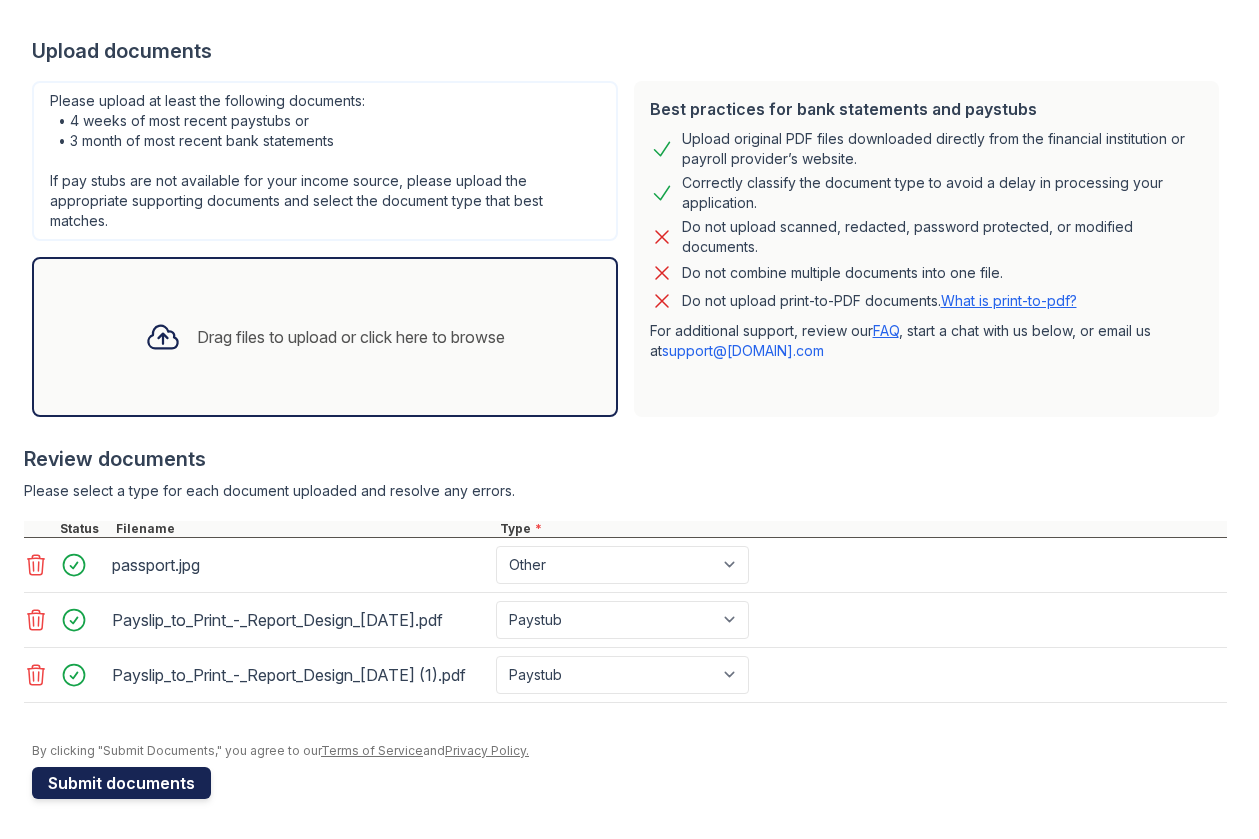 click on "Submit documents" at bounding box center (121, 783) 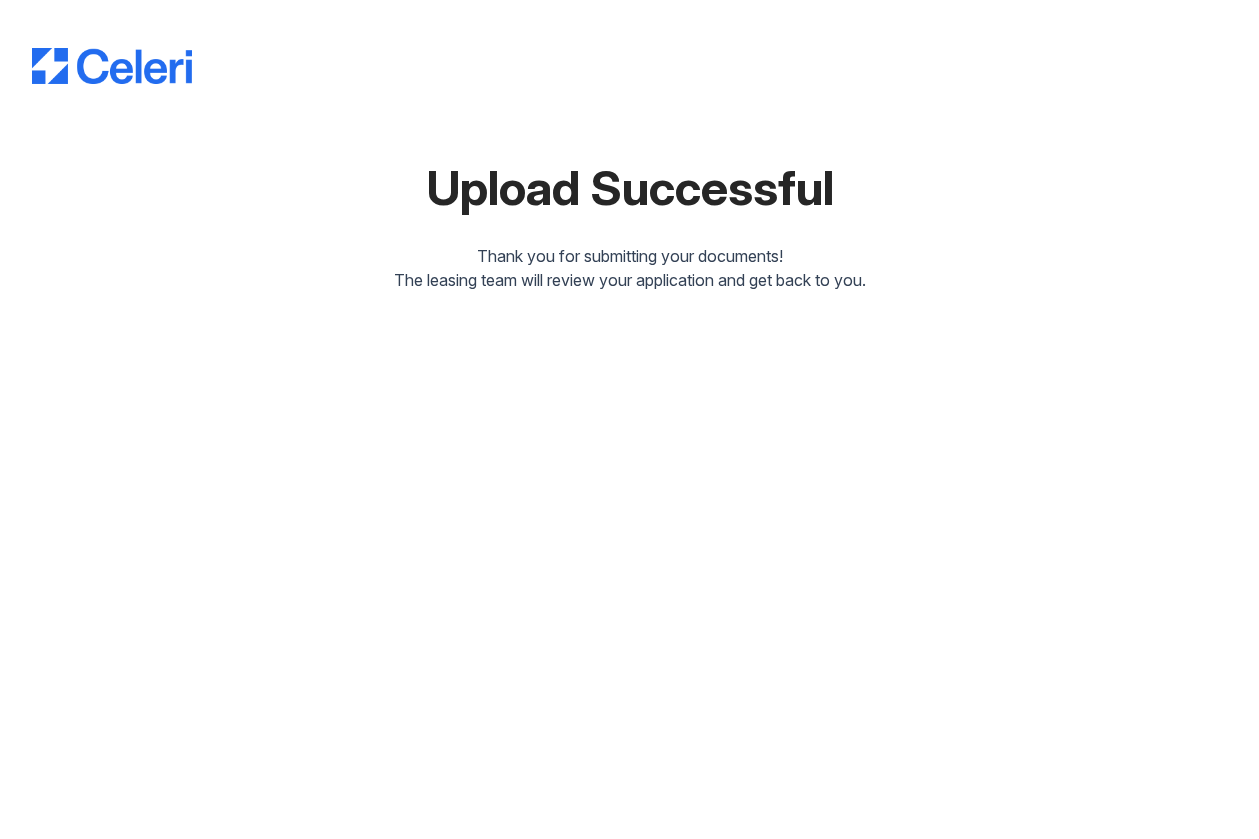 click on "Upload Successful
Thank you for submitting your documents!
The leasing team will review your application and get back to you." at bounding box center (629, 419) 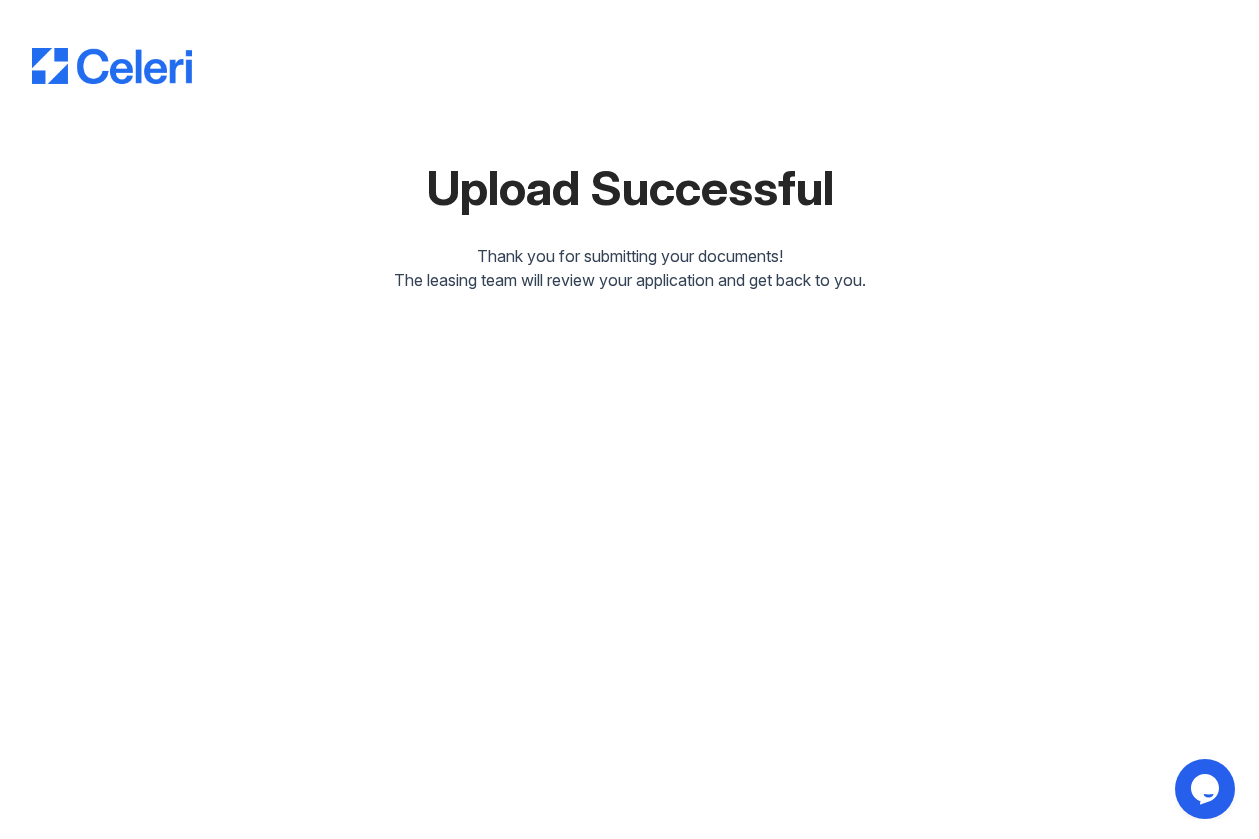 scroll, scrollTop: 0, scrollLeft: 0, axis: both 